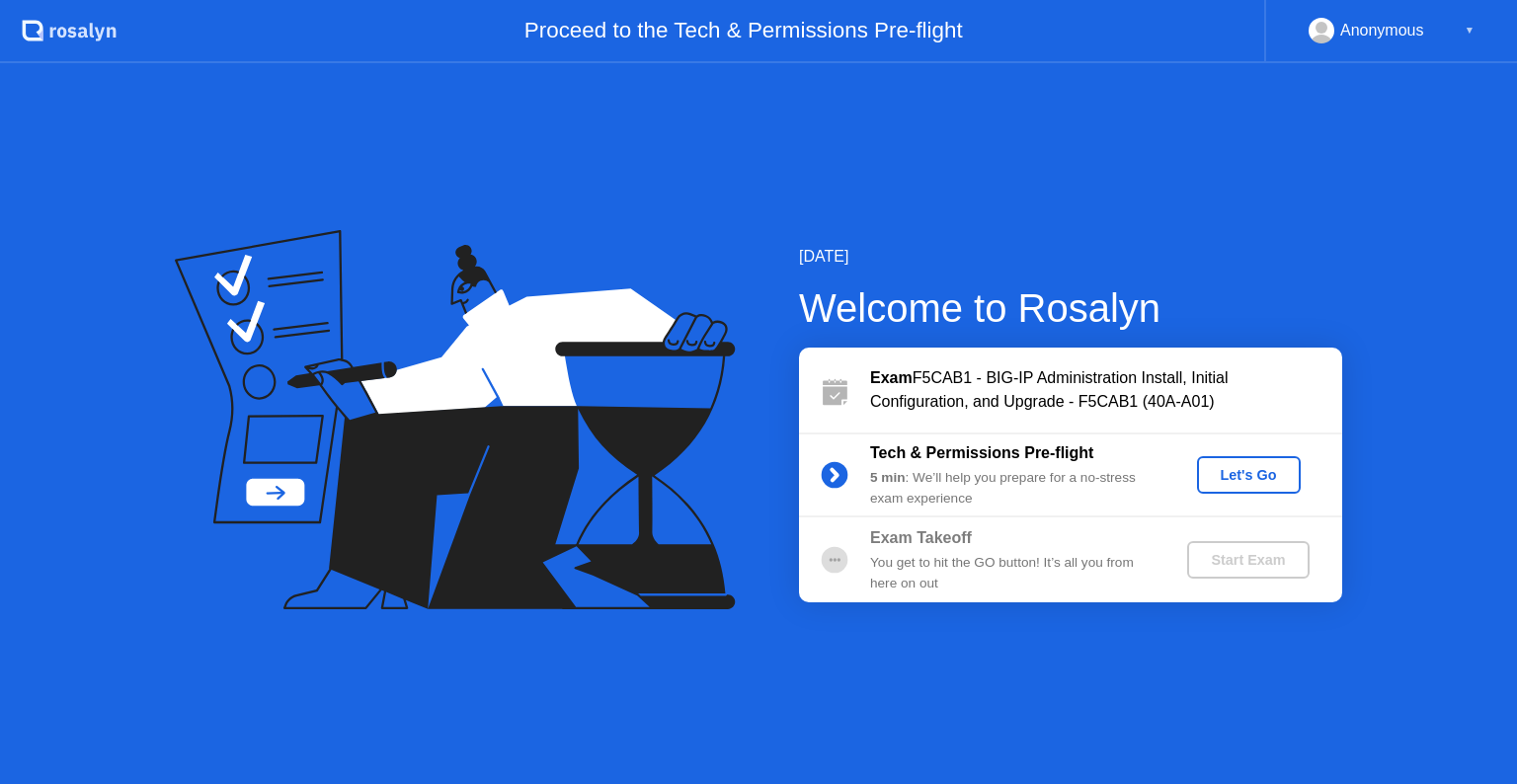 scroll, scrollTop: 0, scrollLeft: 0, axis: both 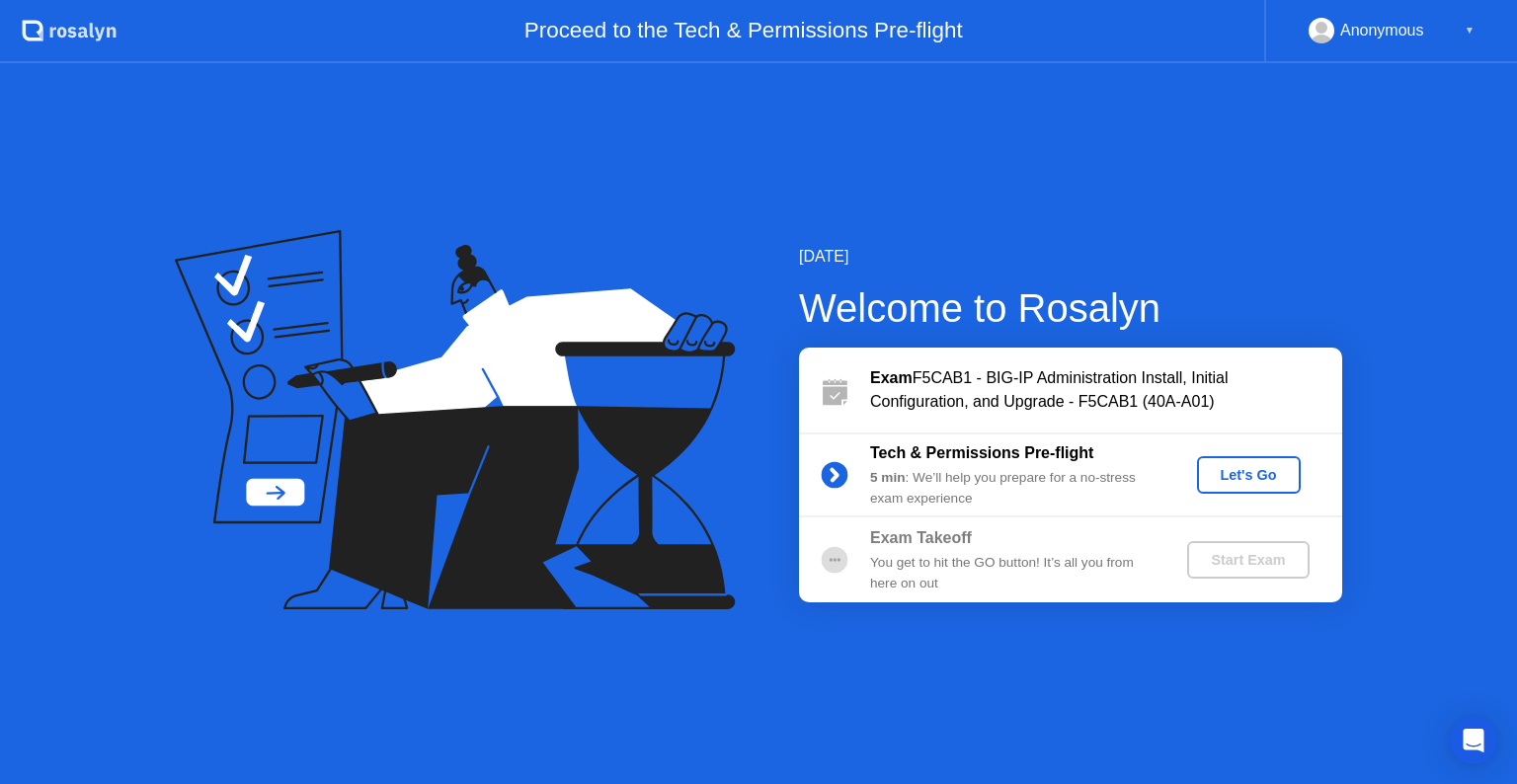 click on "Let's Go" 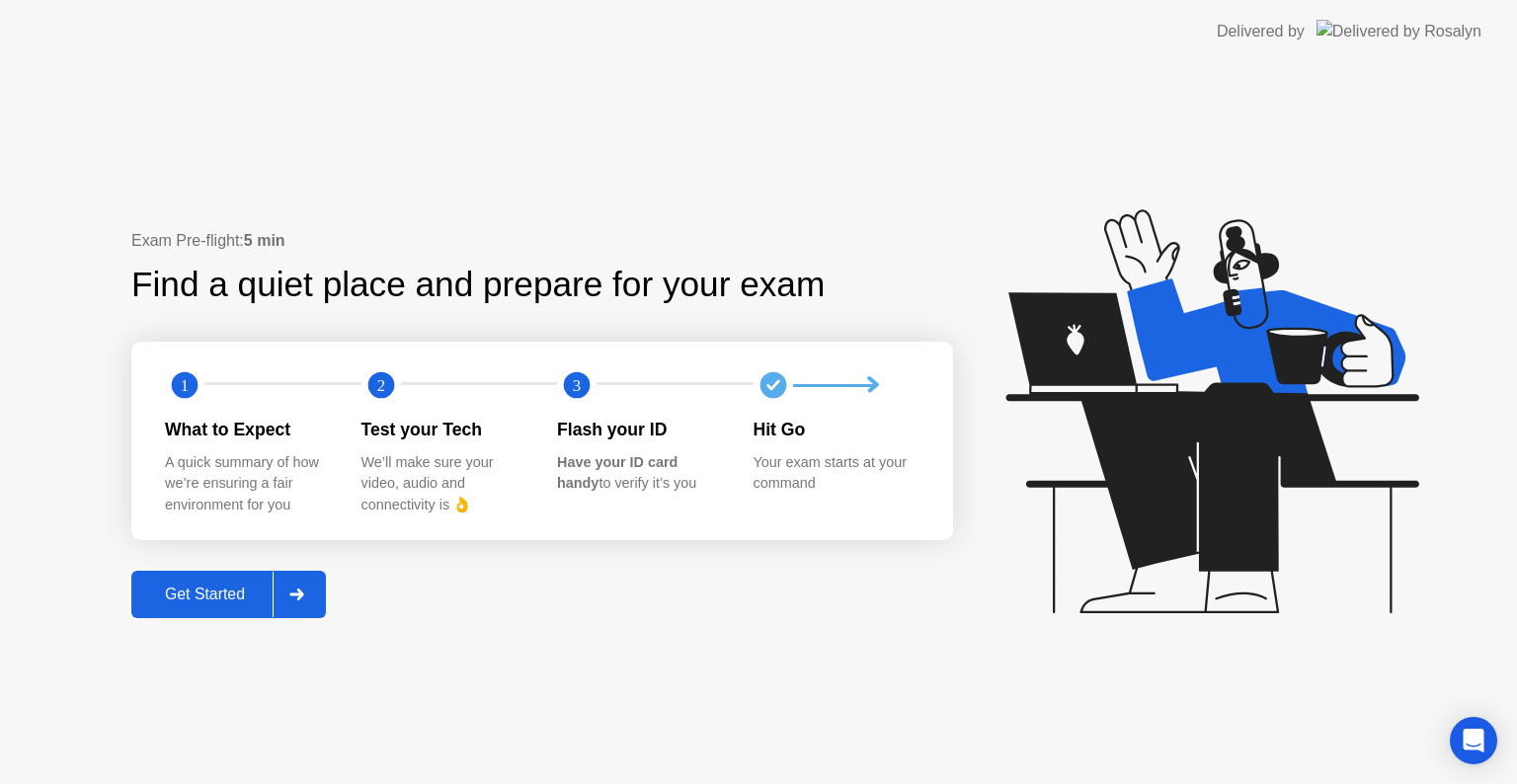 click on "Exam Pre-flight:  5 min Find a quiet place and prepare for your exam 1 2 3 What to Expect A quick summary of how we’re ensuring a fair environment for you Test your Tech We’ll make sure your video, audio and connectivity is 👌 Flash your ID Have your ID card handy  to verify it’s you Hit Go Your exam starts at your command Get Started" 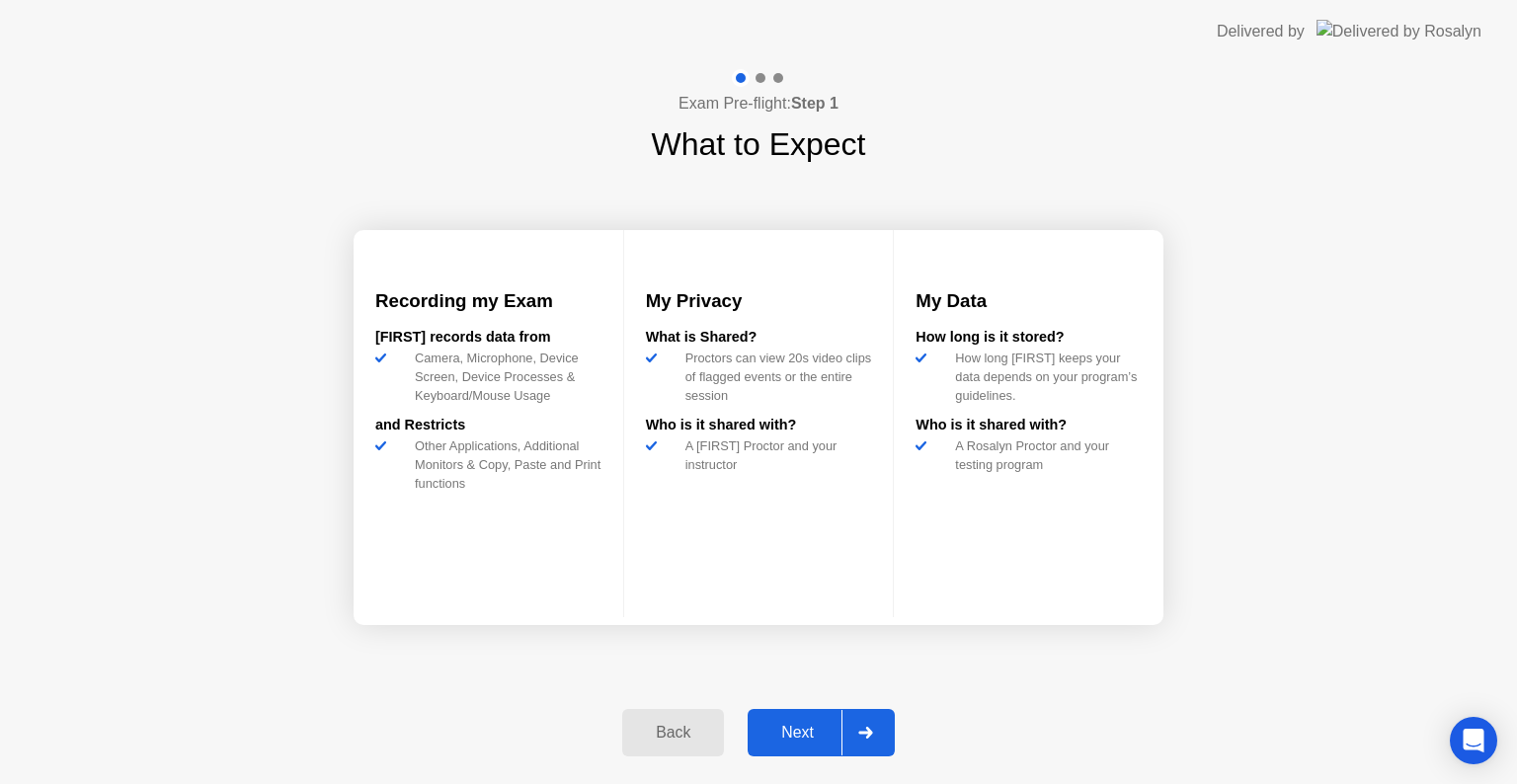 click on "Next" 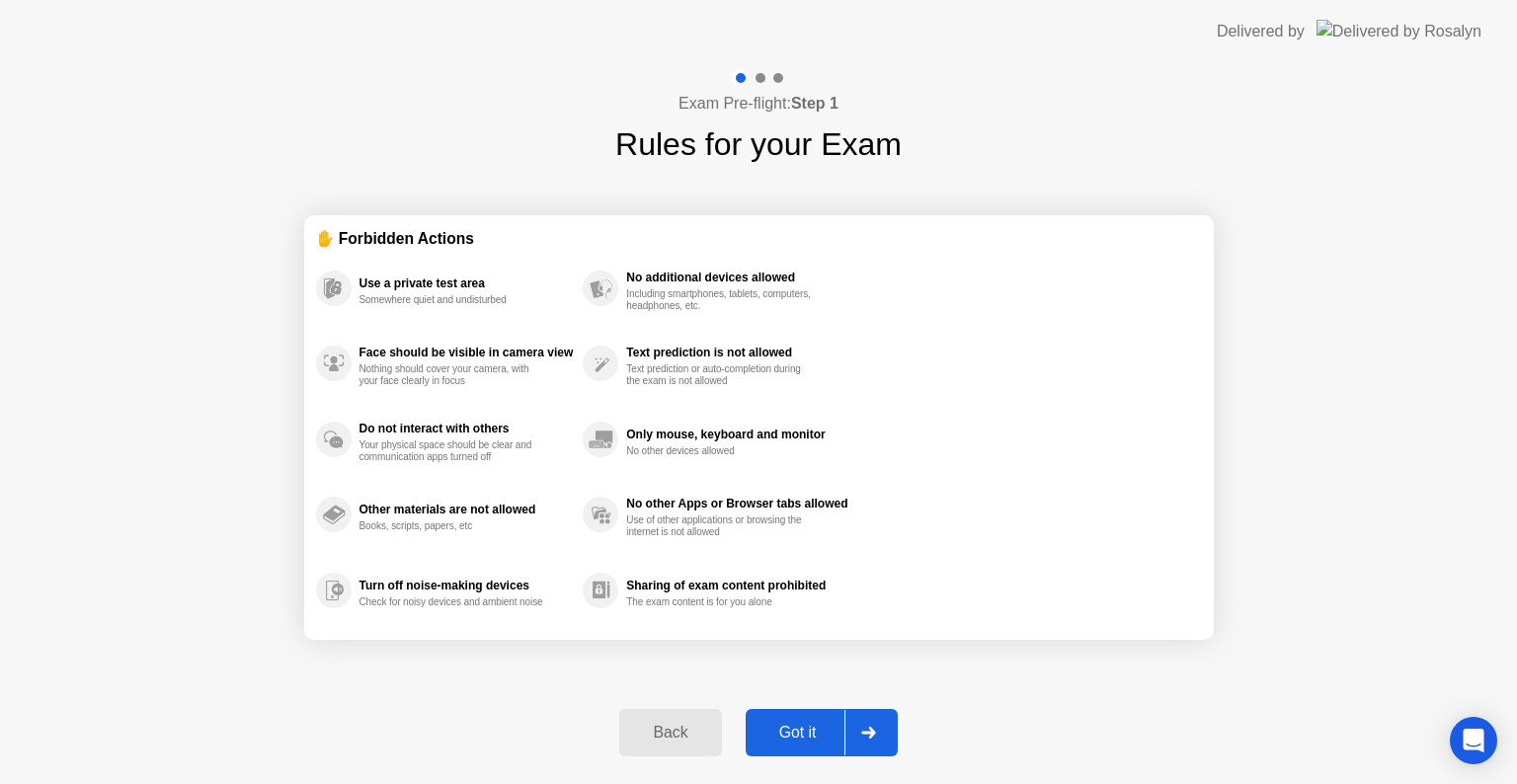 click on "Got it" 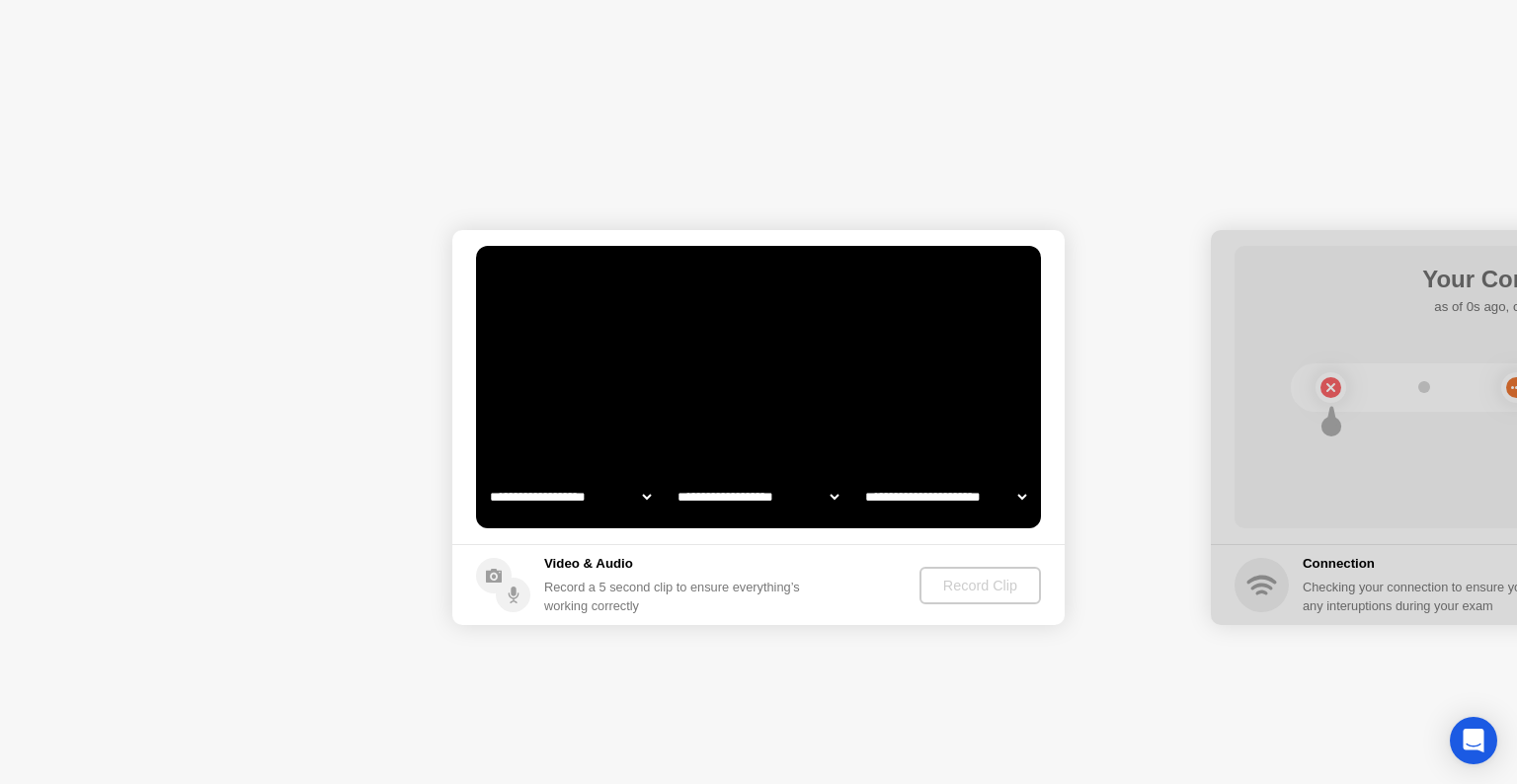 select on "**********" 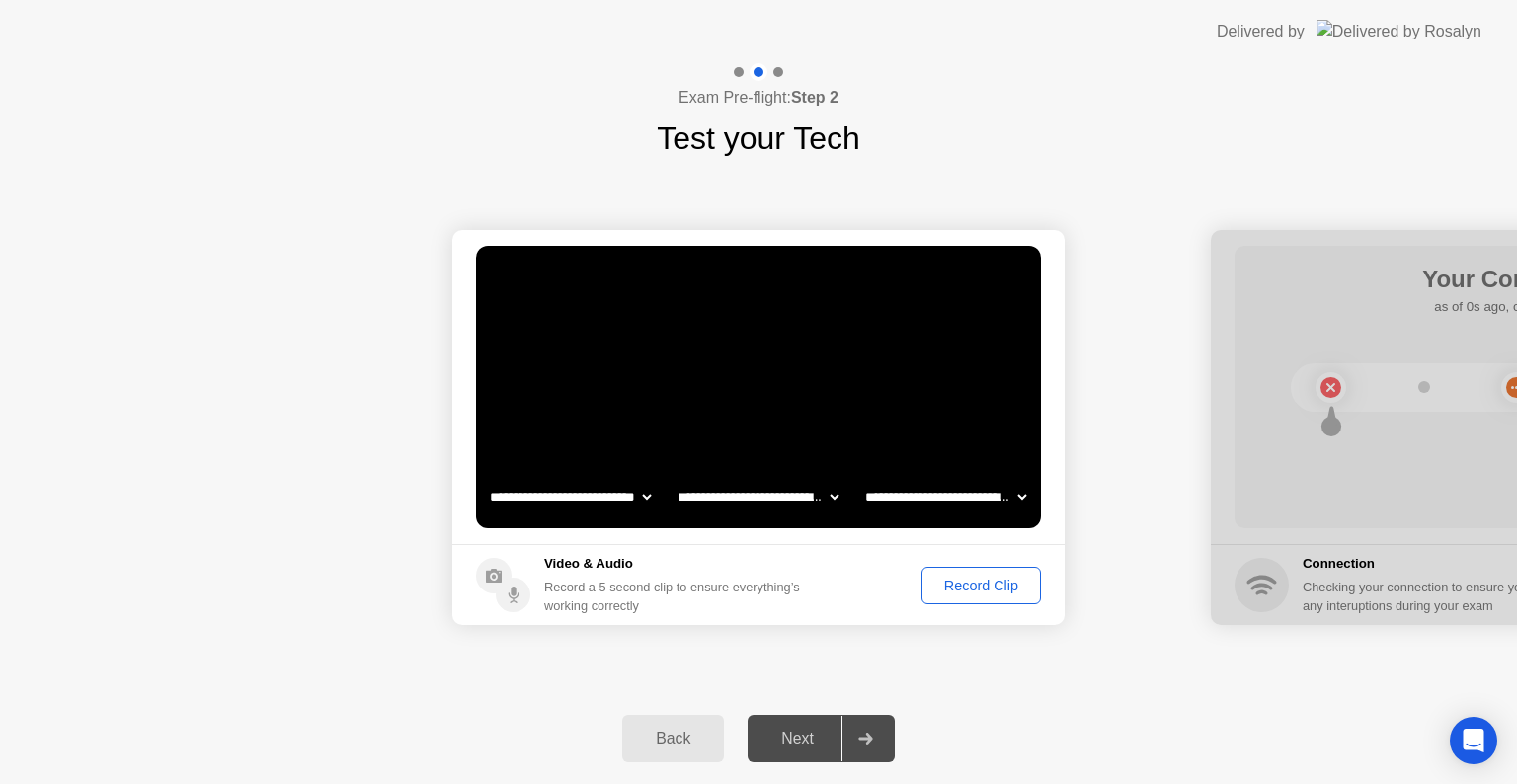 click on "Record Clip" 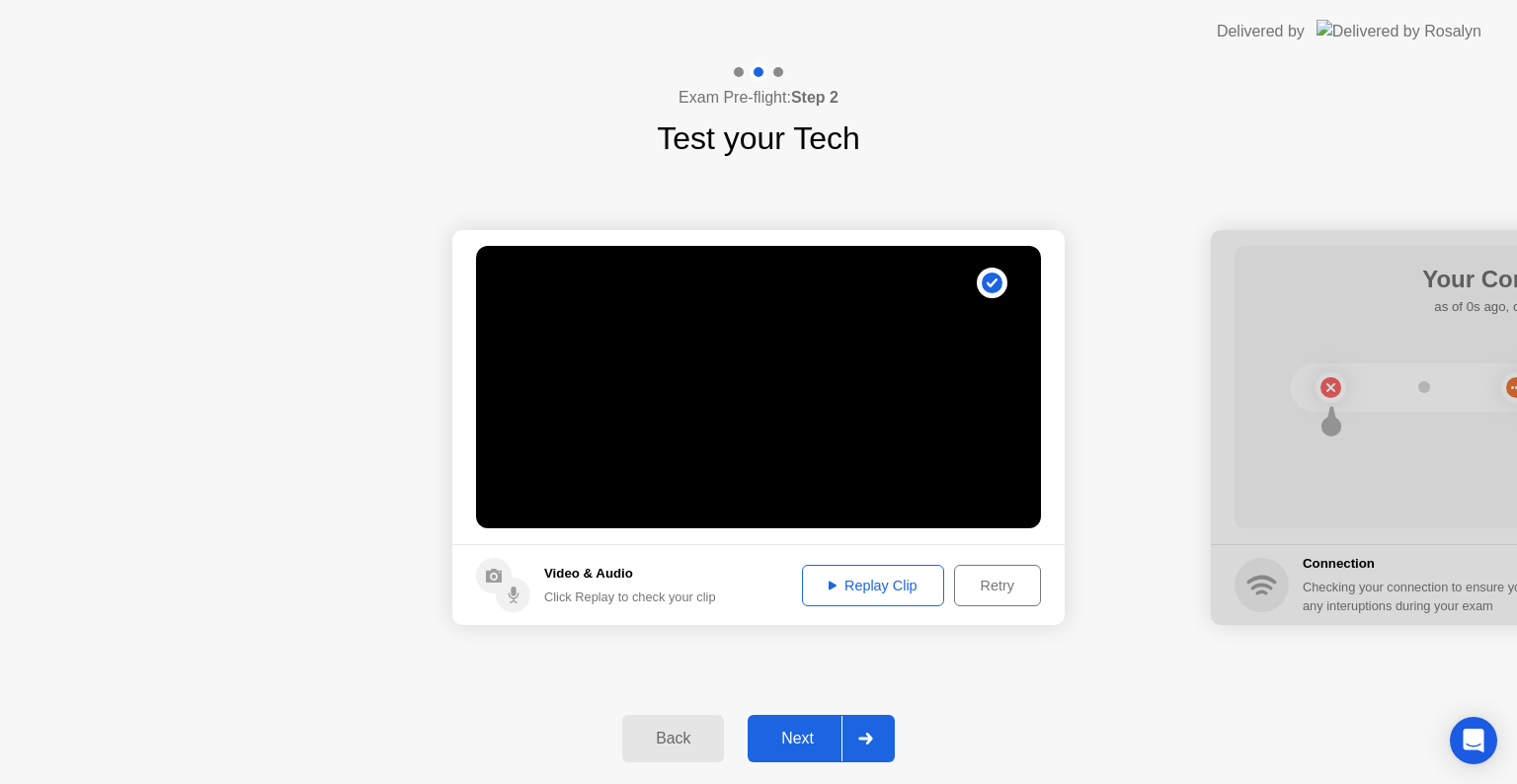 click on "Next" 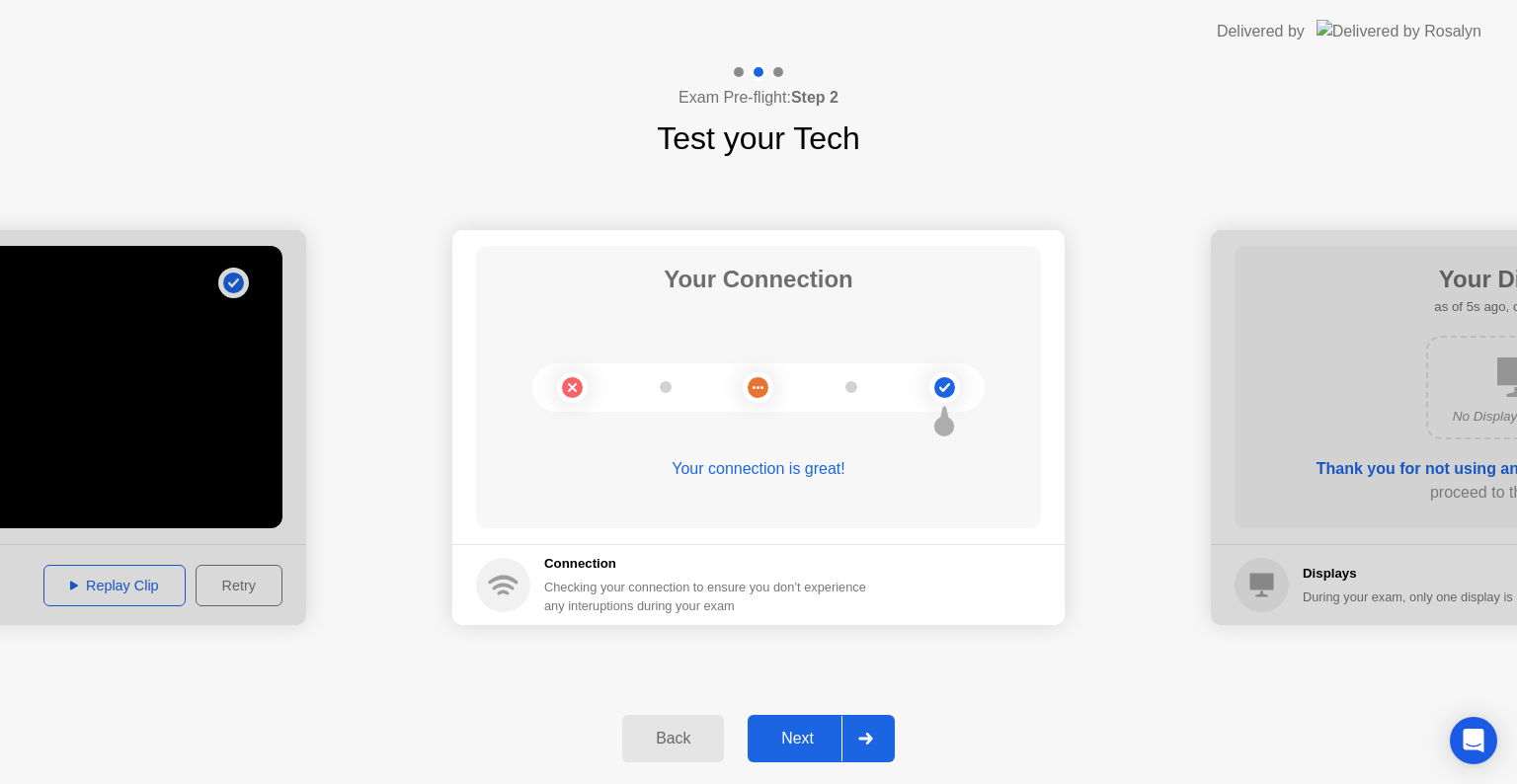 click on "Next" 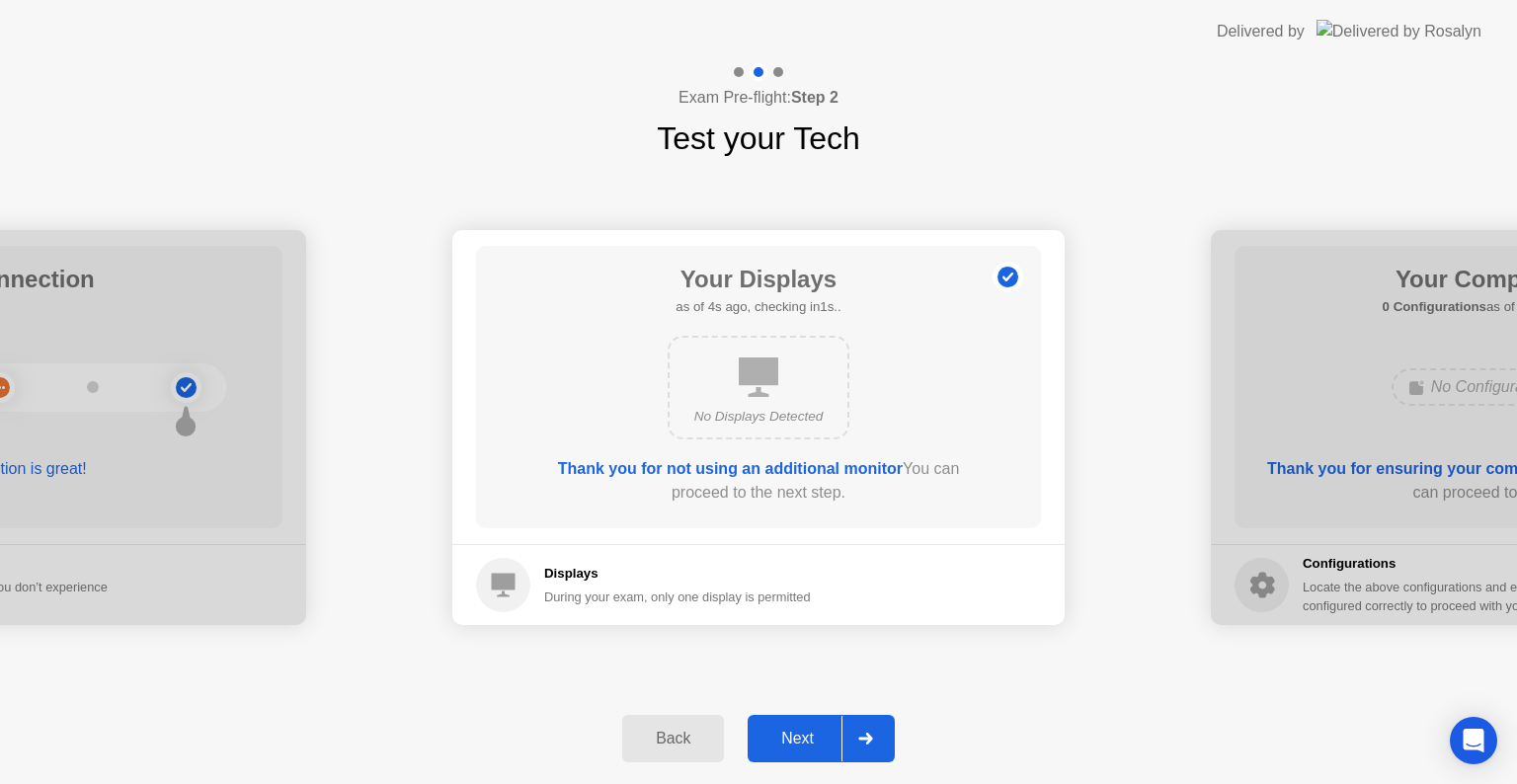 click on "Next" 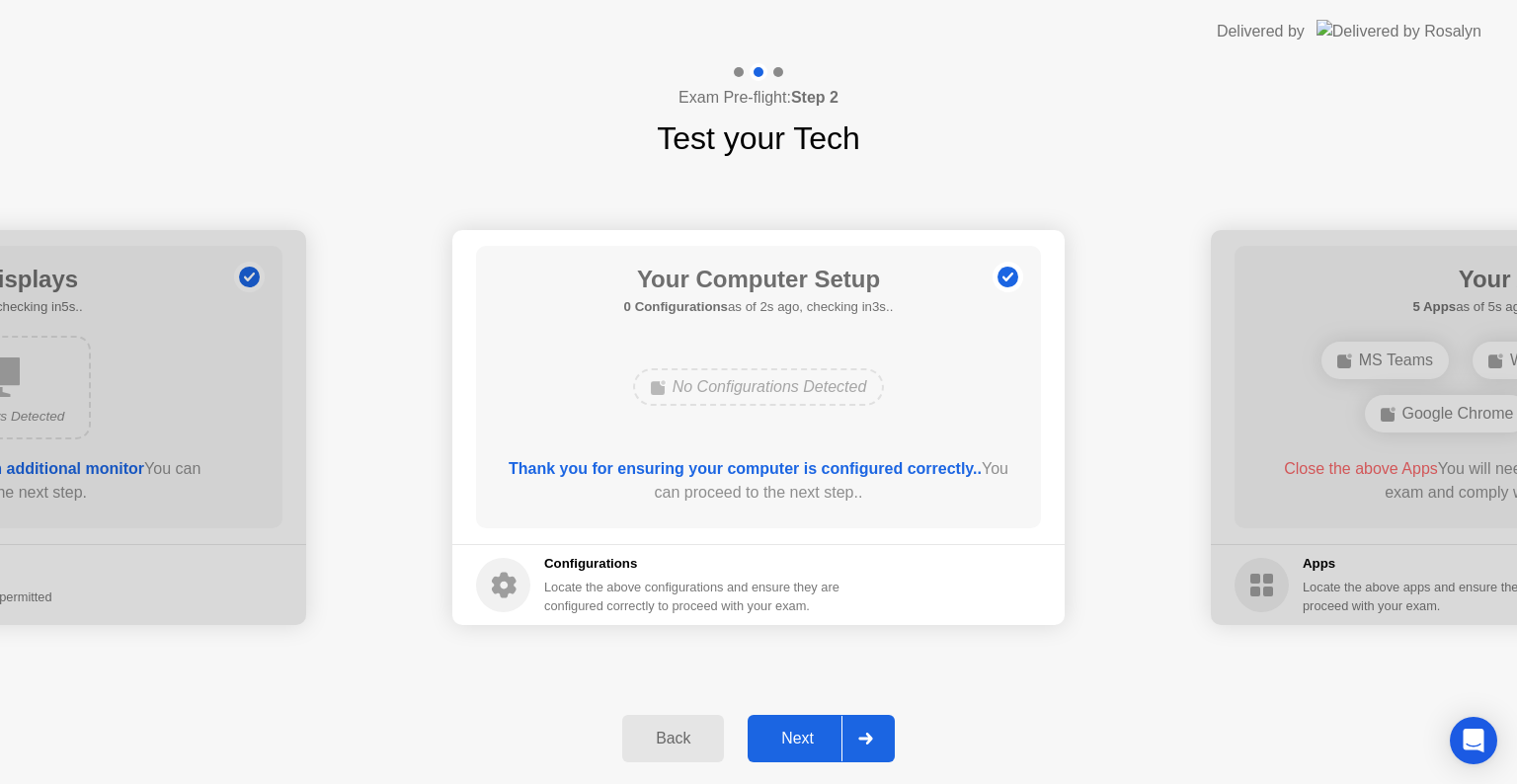 click on "Next" 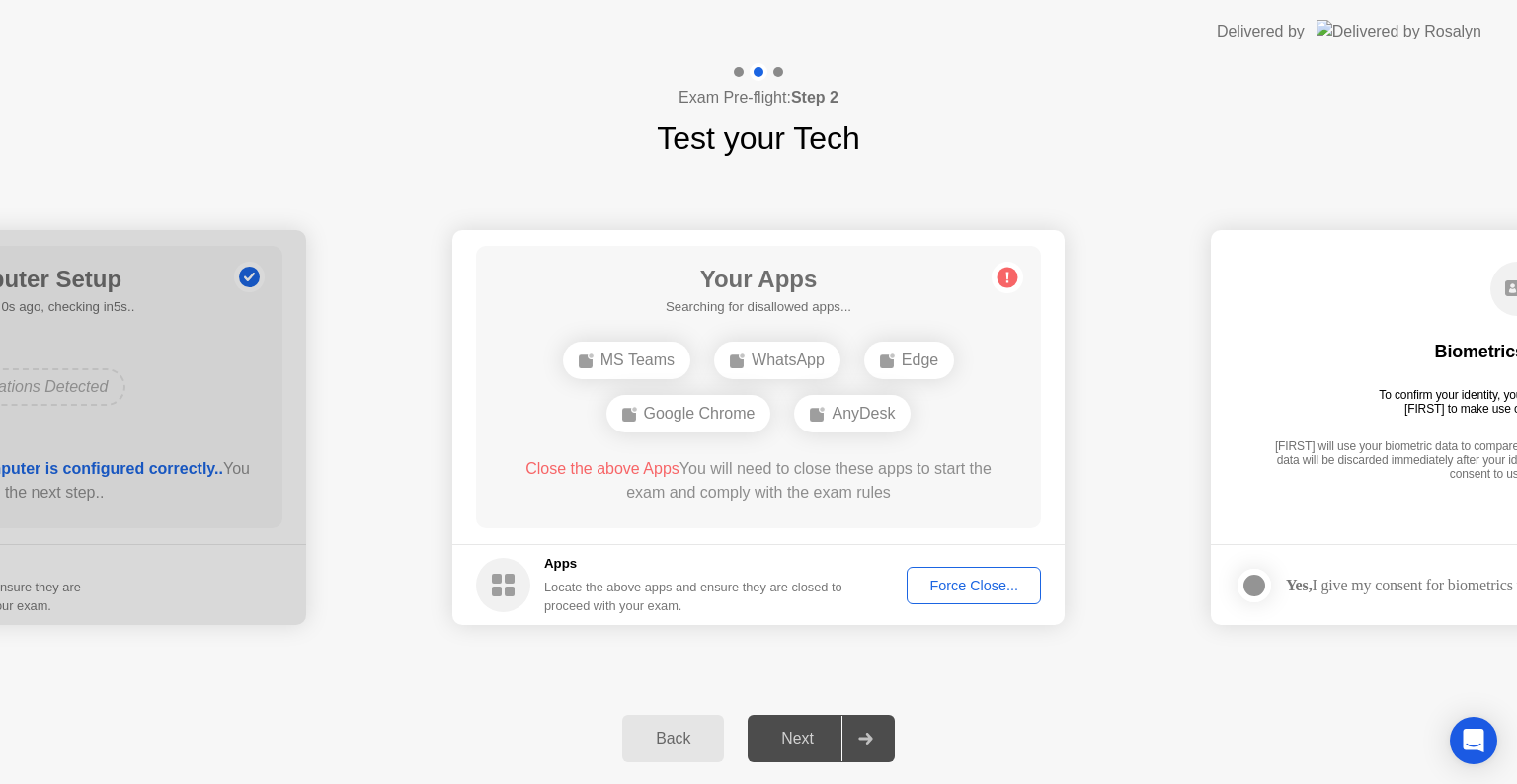 click on "Force Close..." 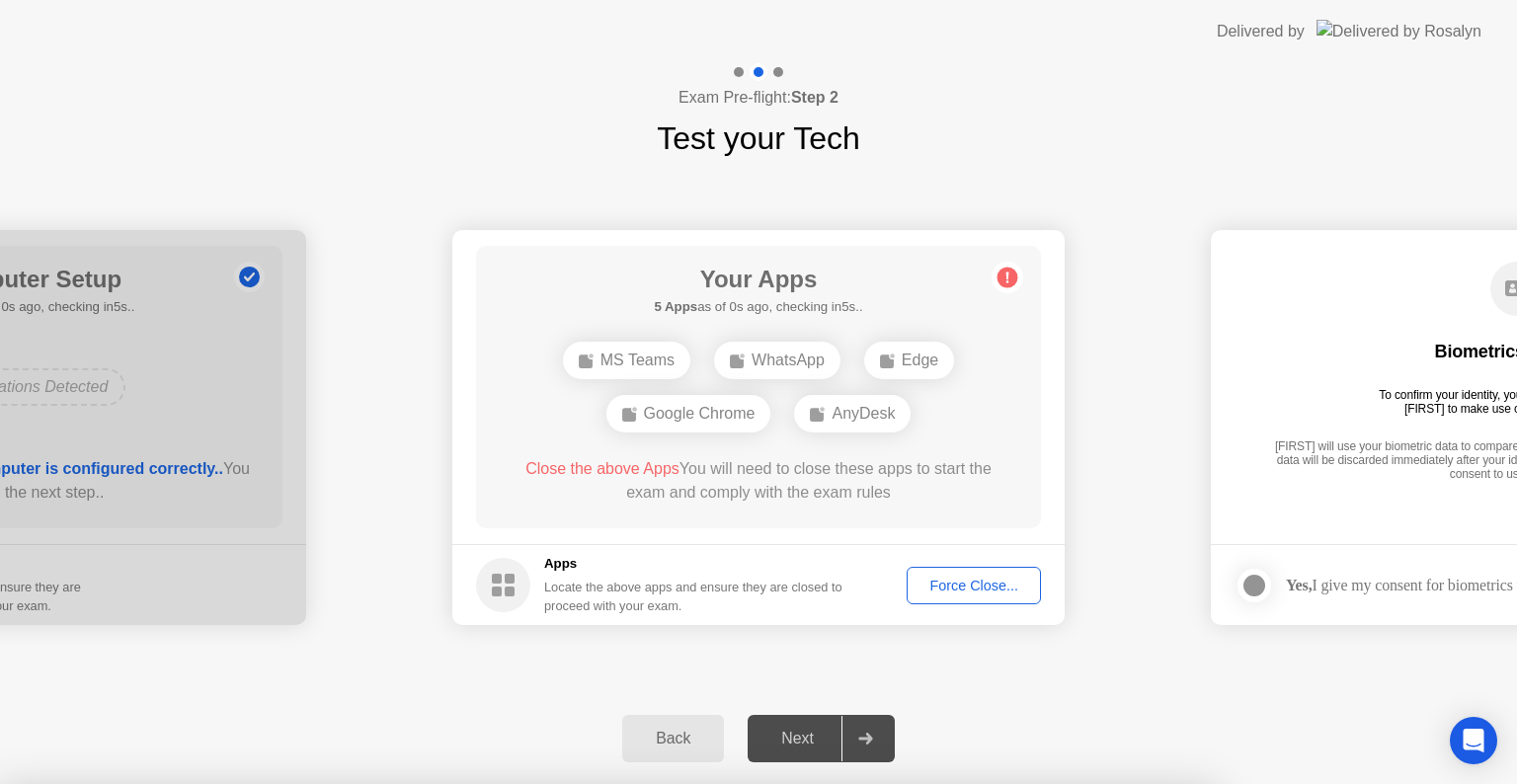 click on "Confirm" at bounding box center (673, 1110) 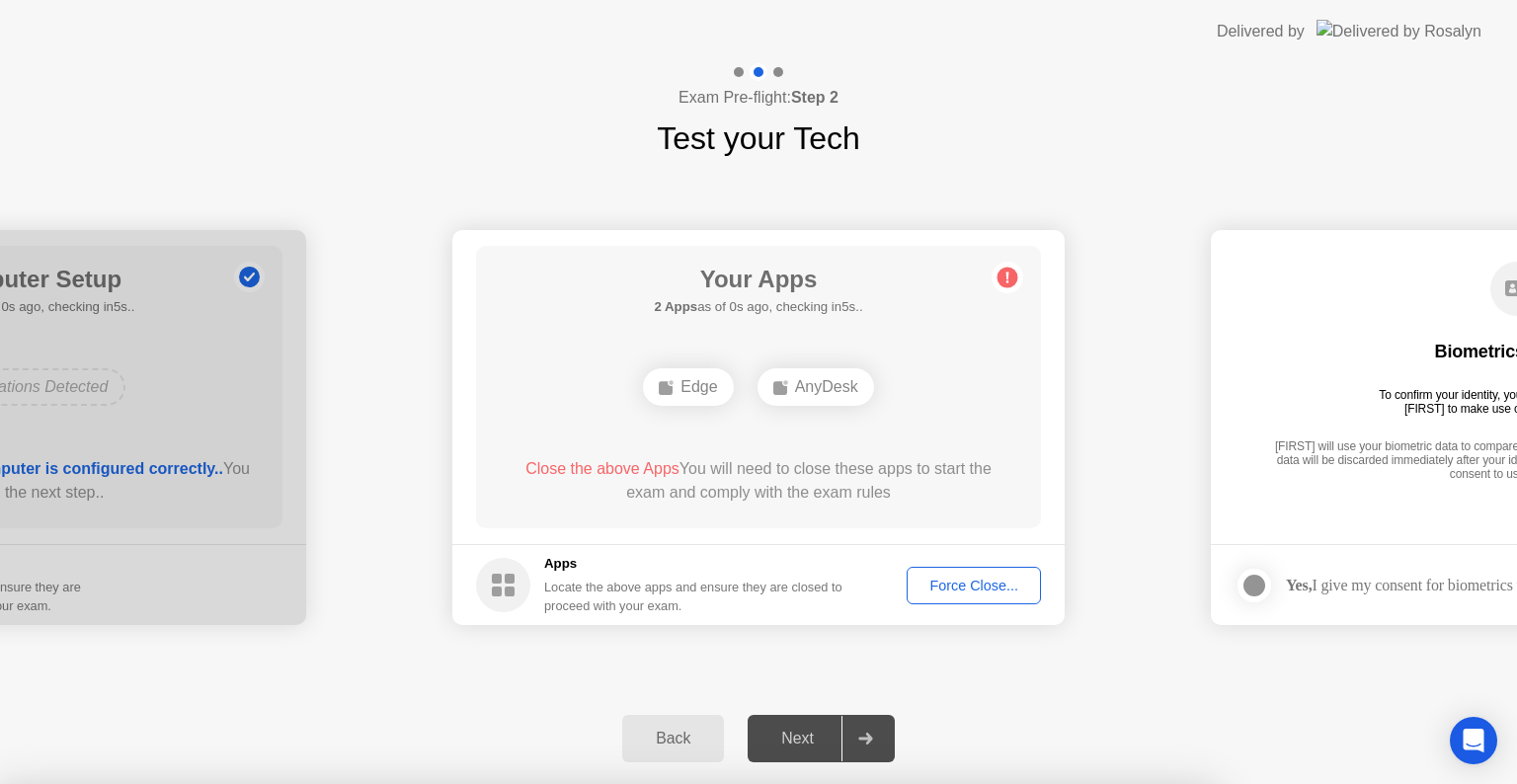 click on "Close" at bounding box center (526, 1019) 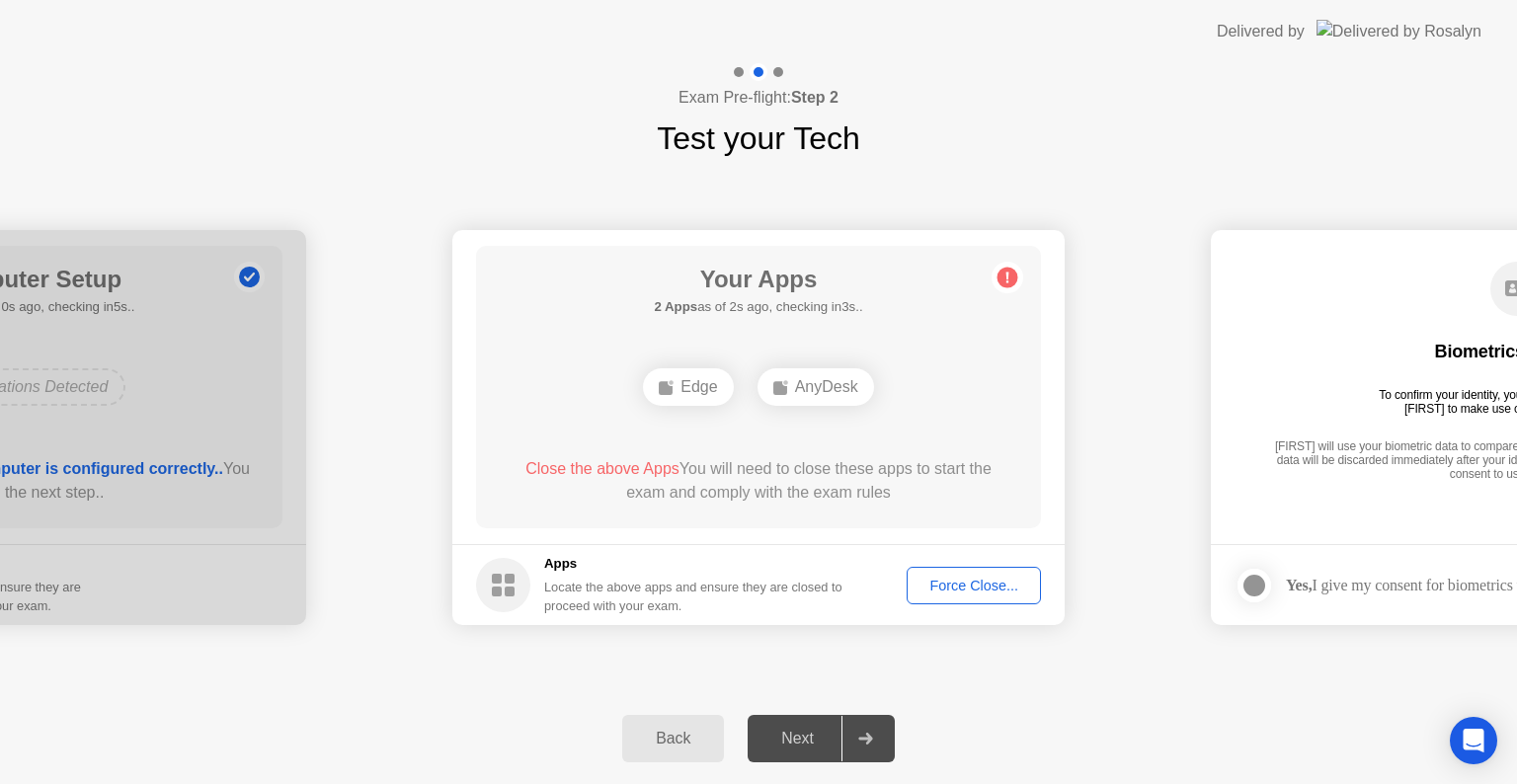 click on "Force Close..." 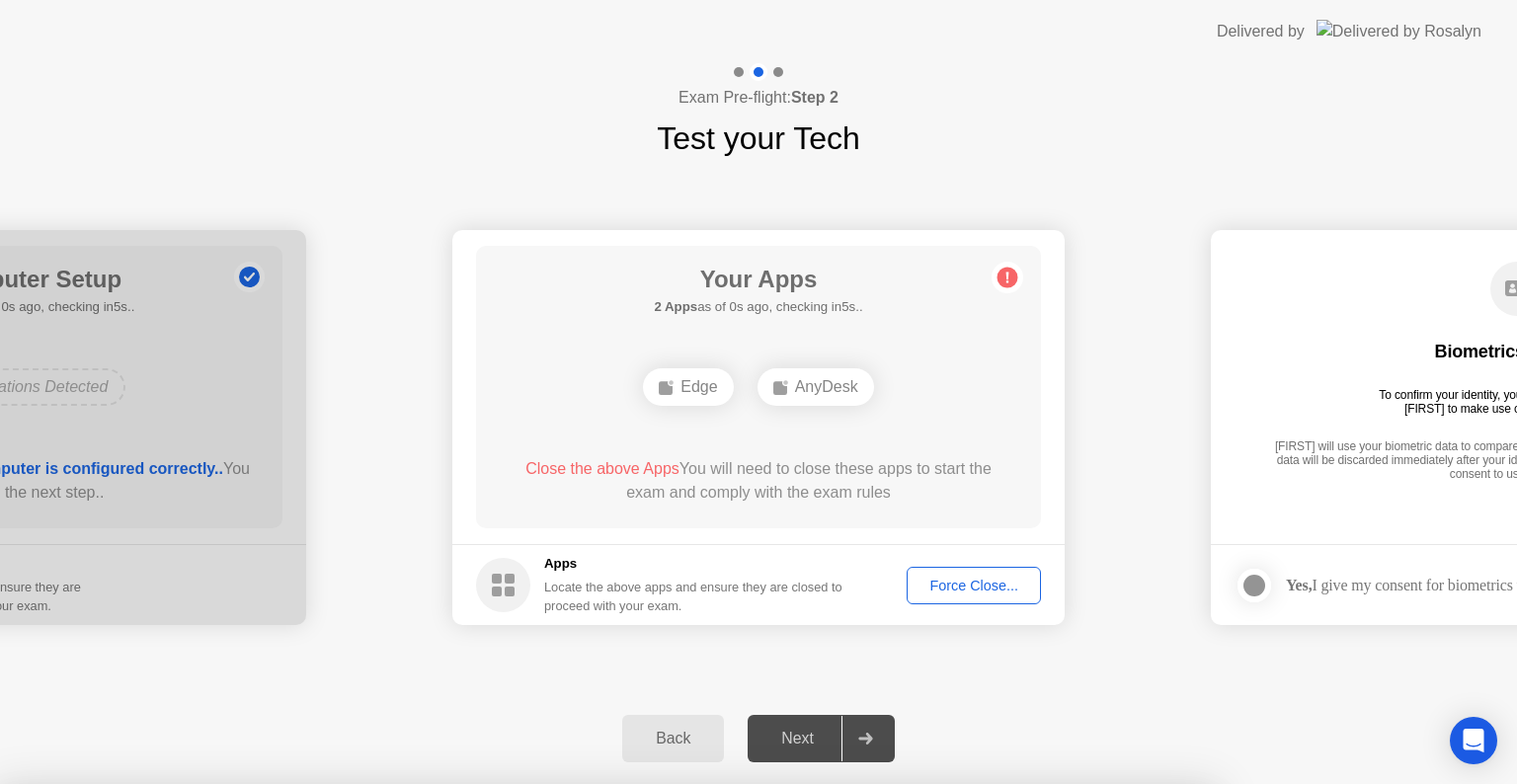 click on "Confirm" at bounding box center [673, 1057] 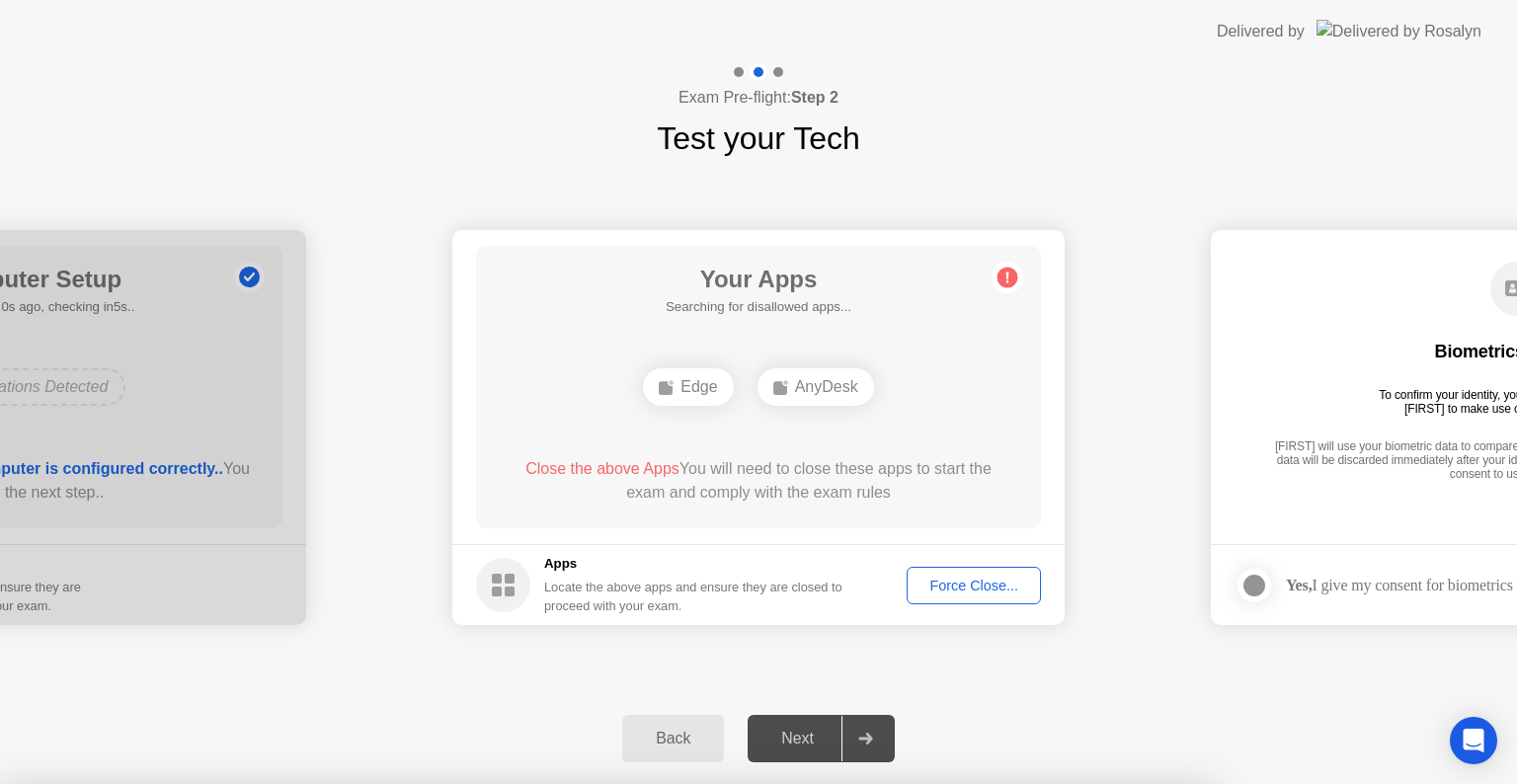 click on "Read More" at bounding box center (669, 1019) 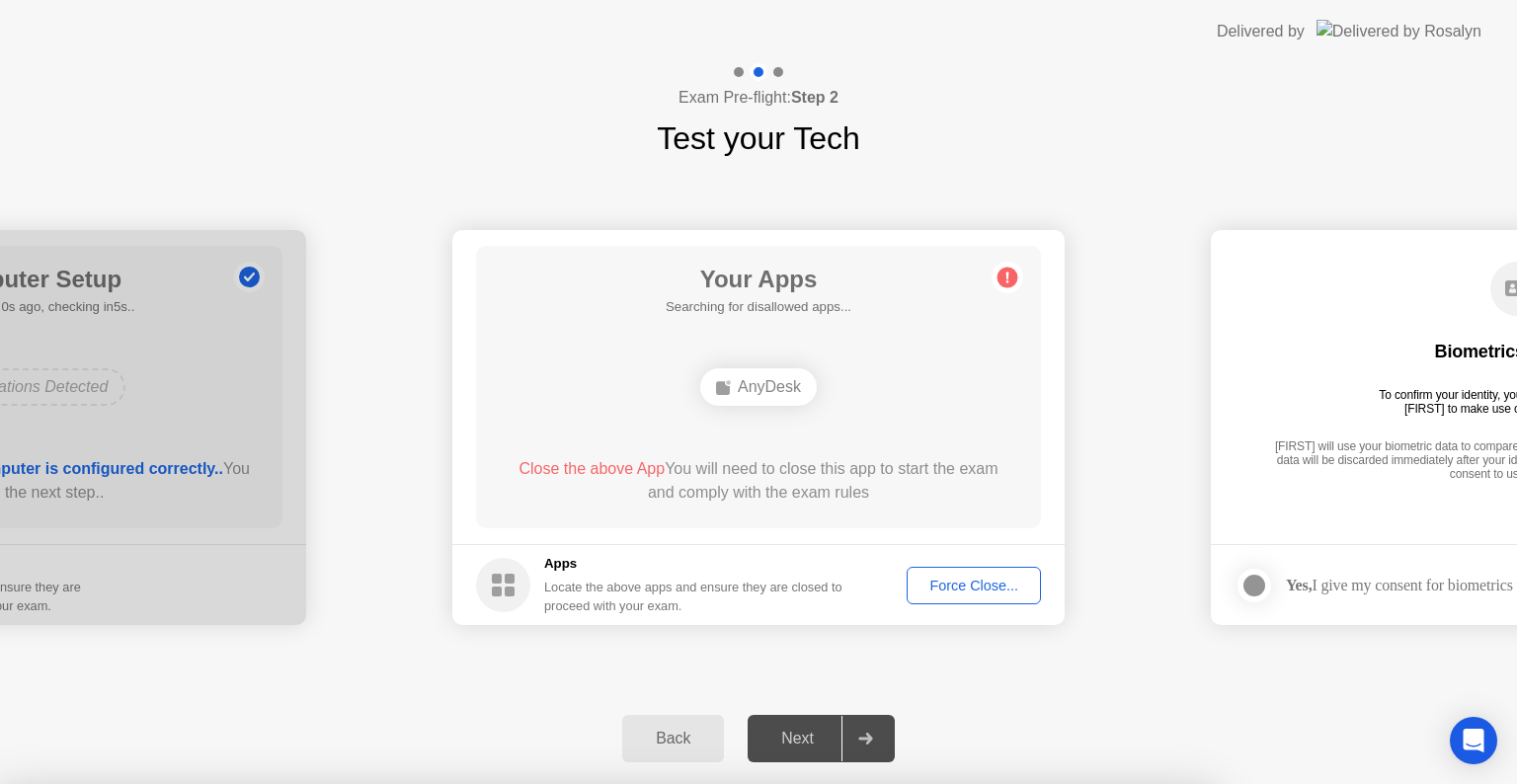click on "Close" at bounding box center (526, 1019) 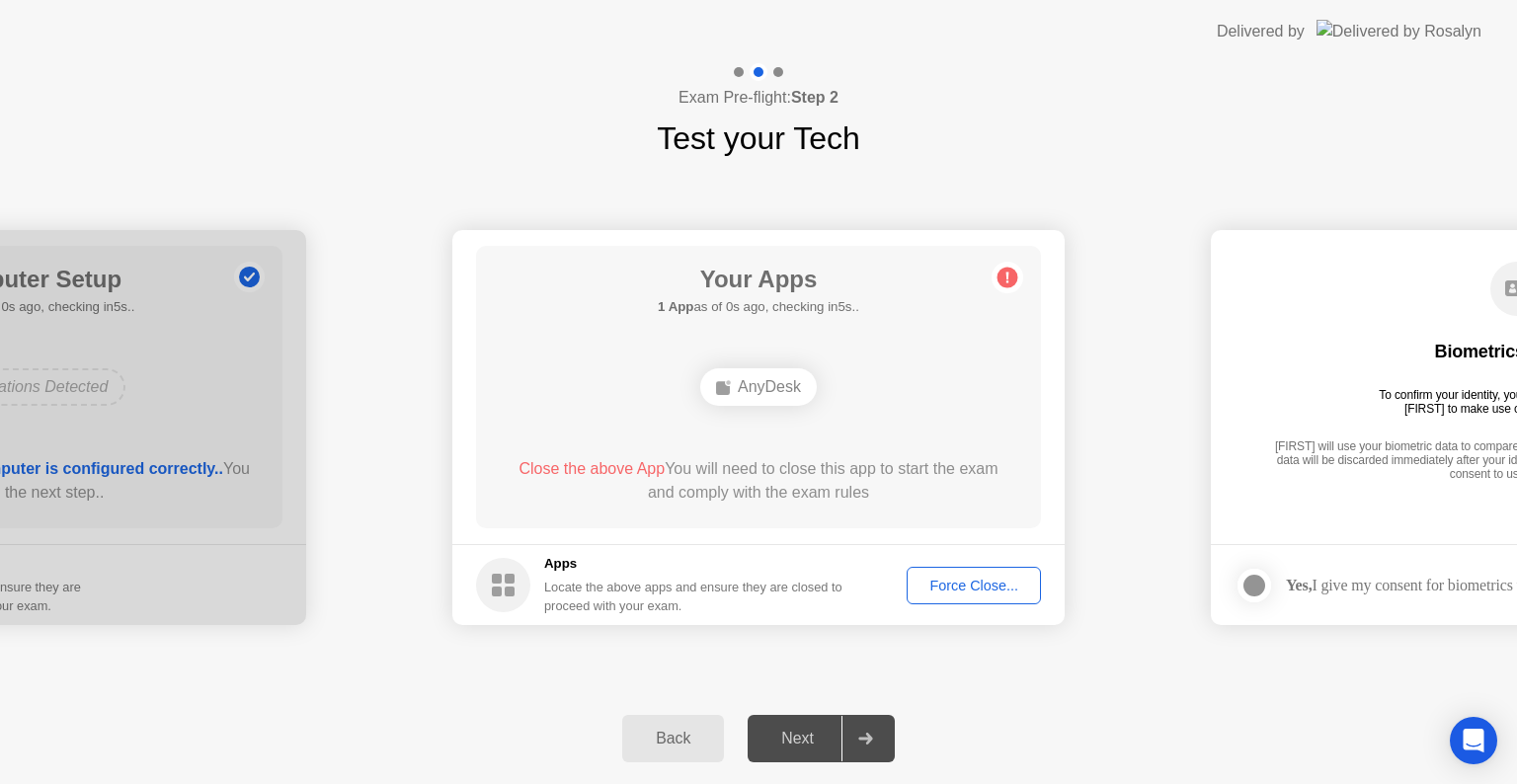 click on "Force Close..." 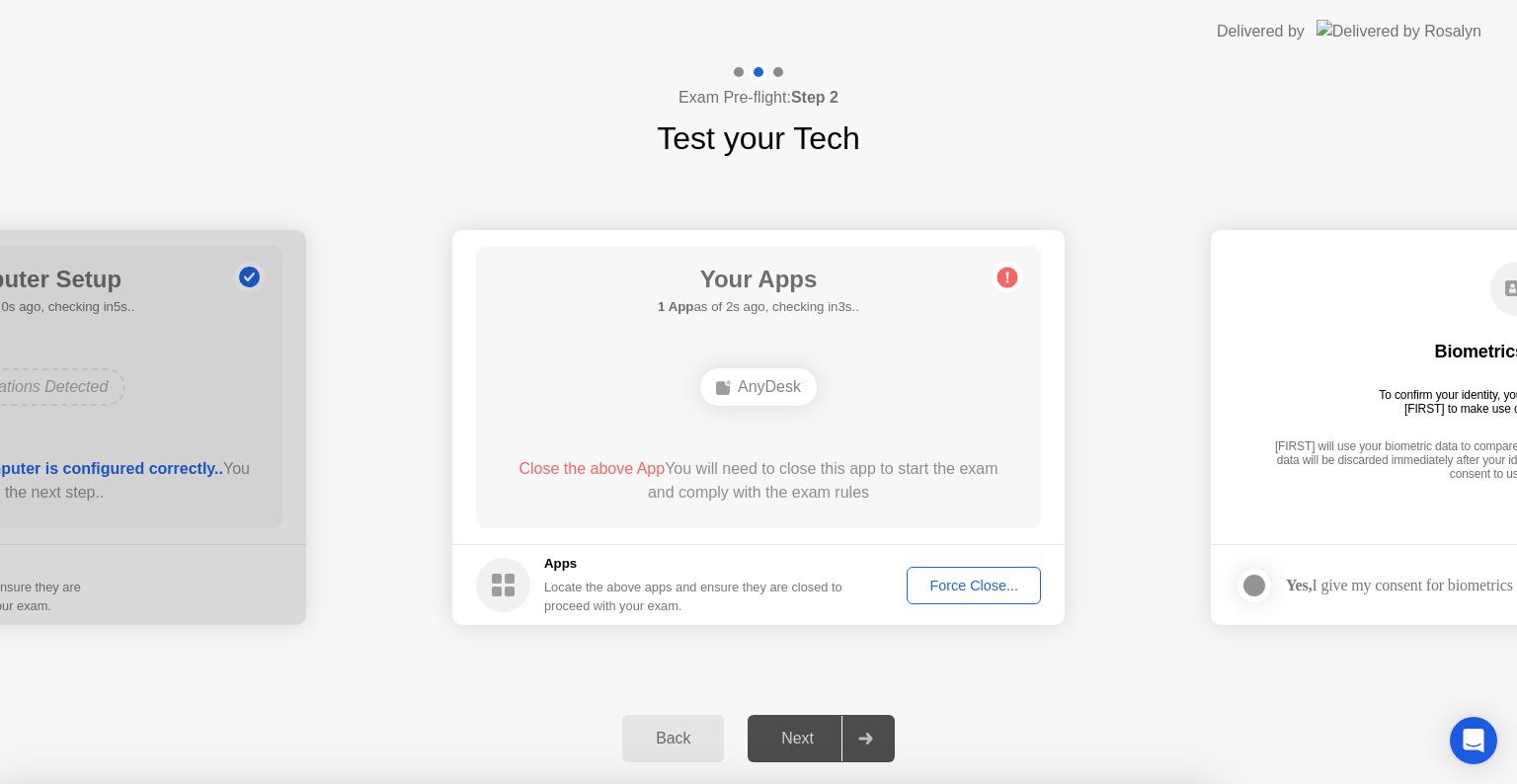 click on "Confirm" at bounding box center (673, 1057) 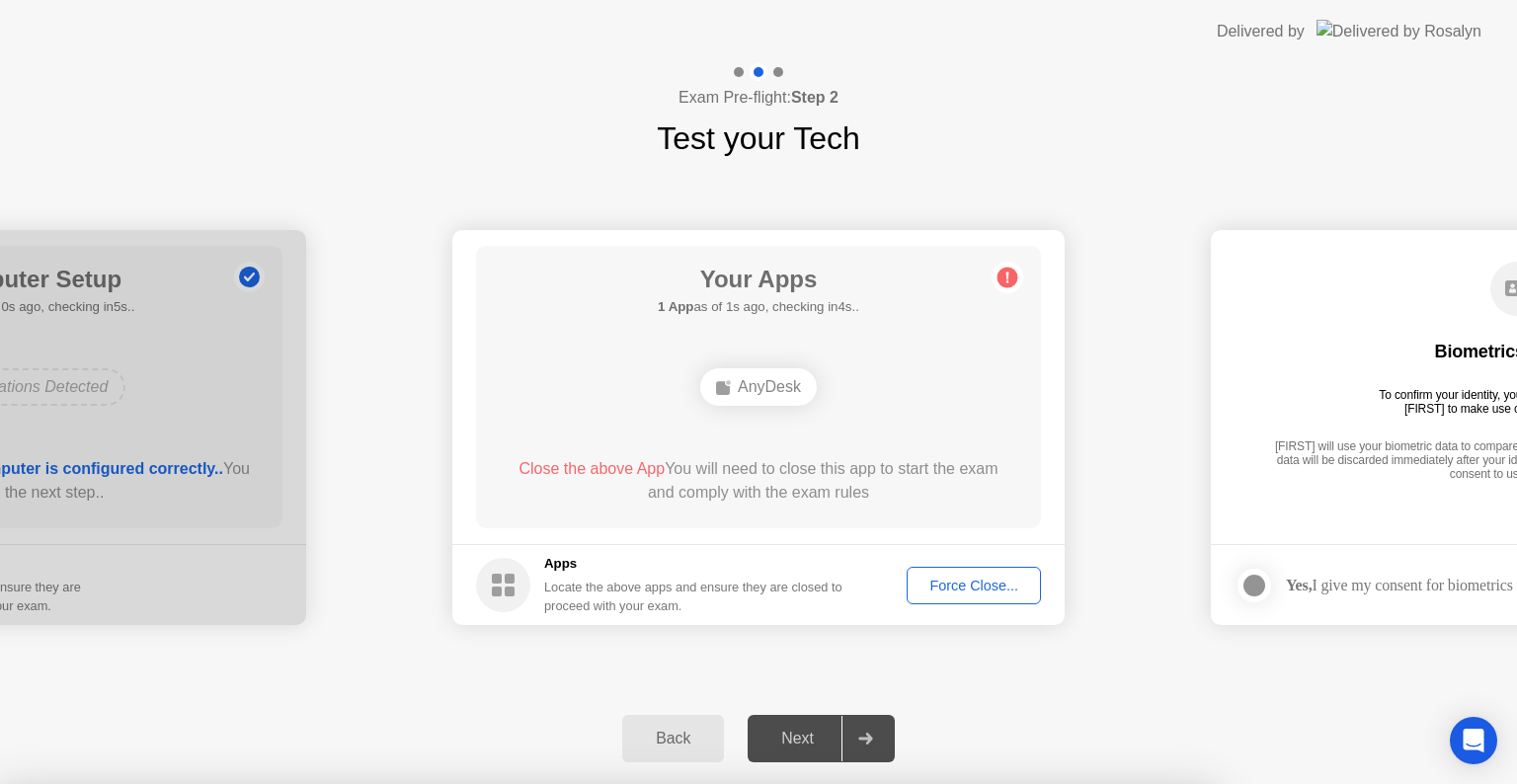 click on "Close" at bounding box center (526, 1019) 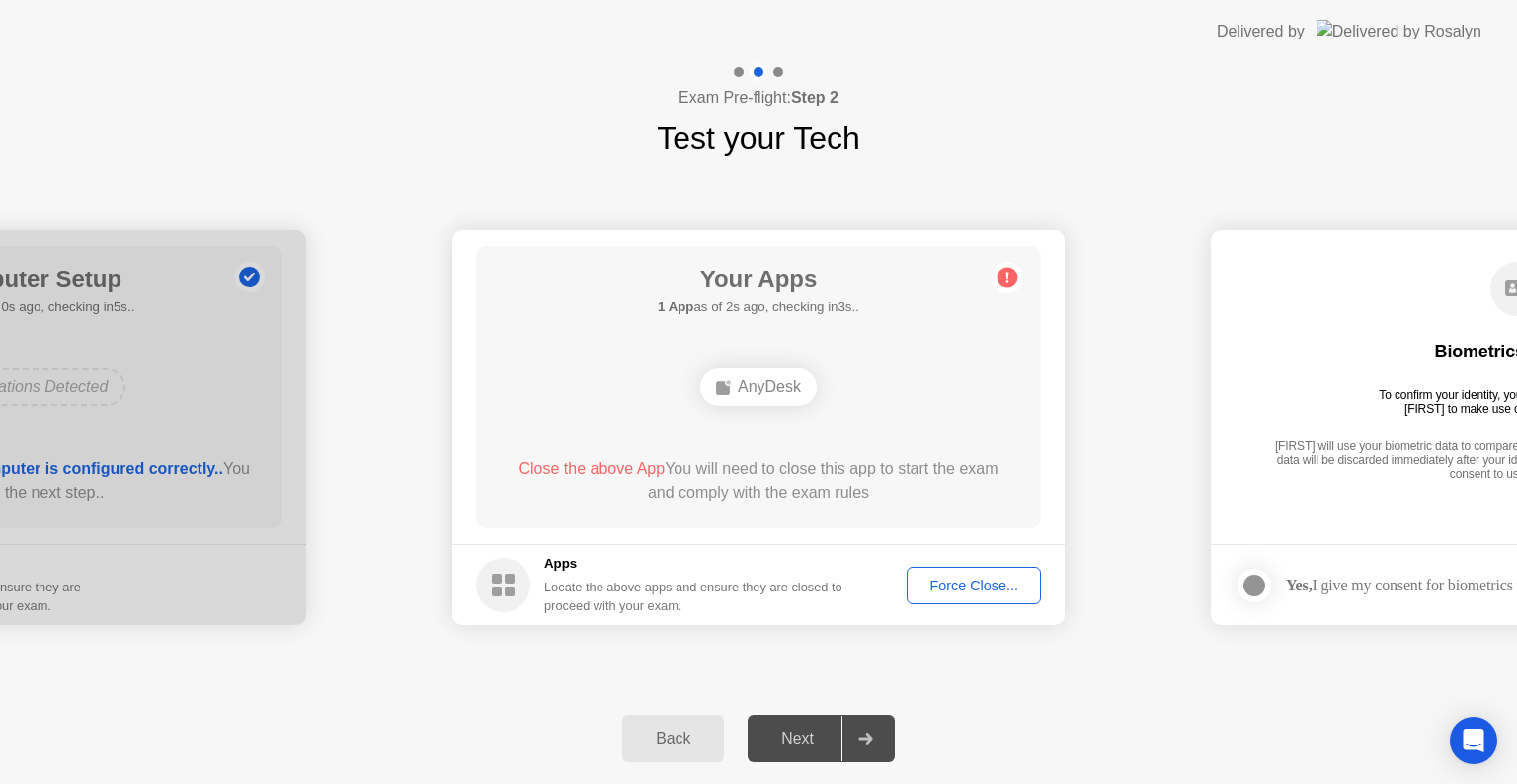 click on "Force Close..." 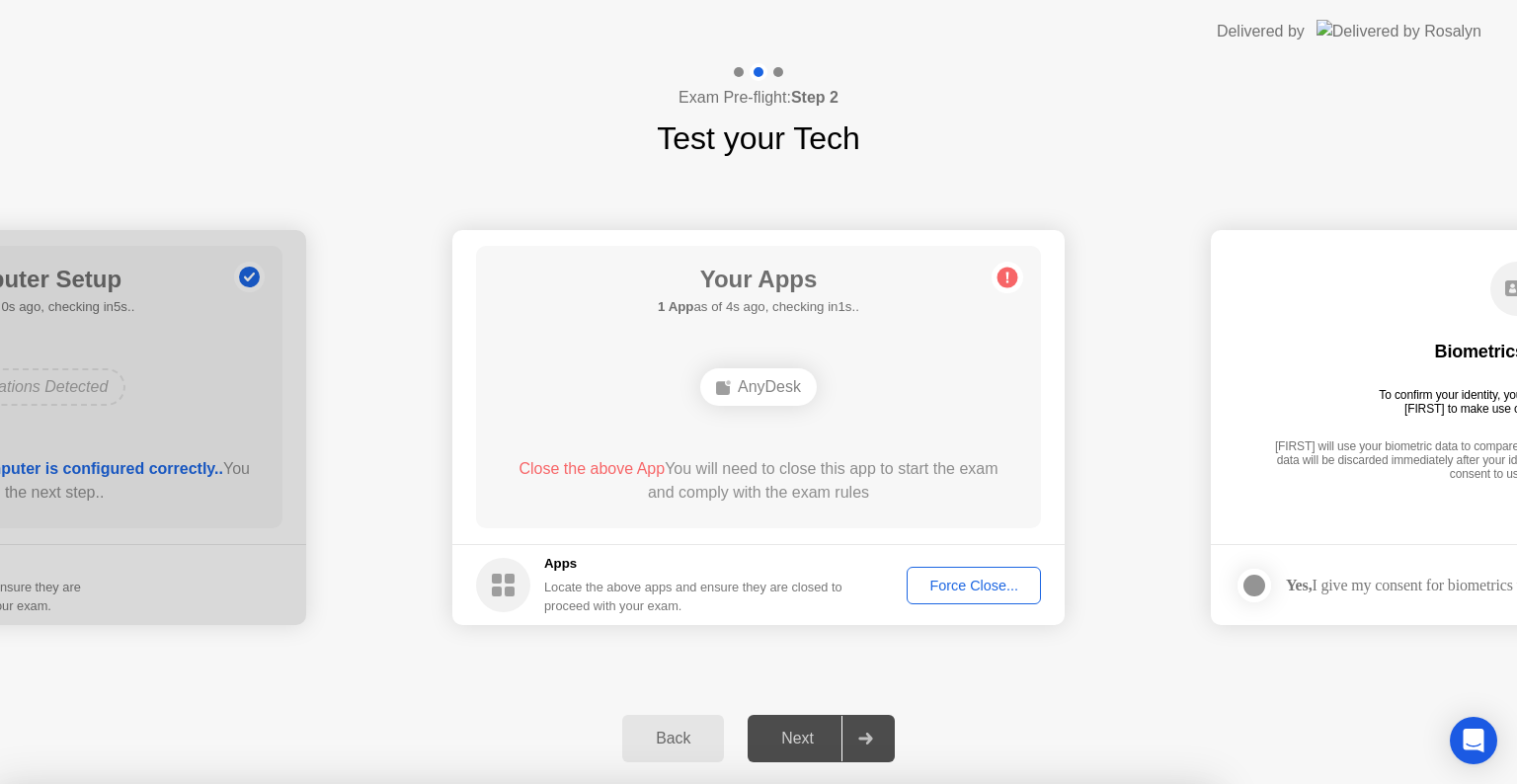 click on "Confirm" at bounding box center [673, 1057] 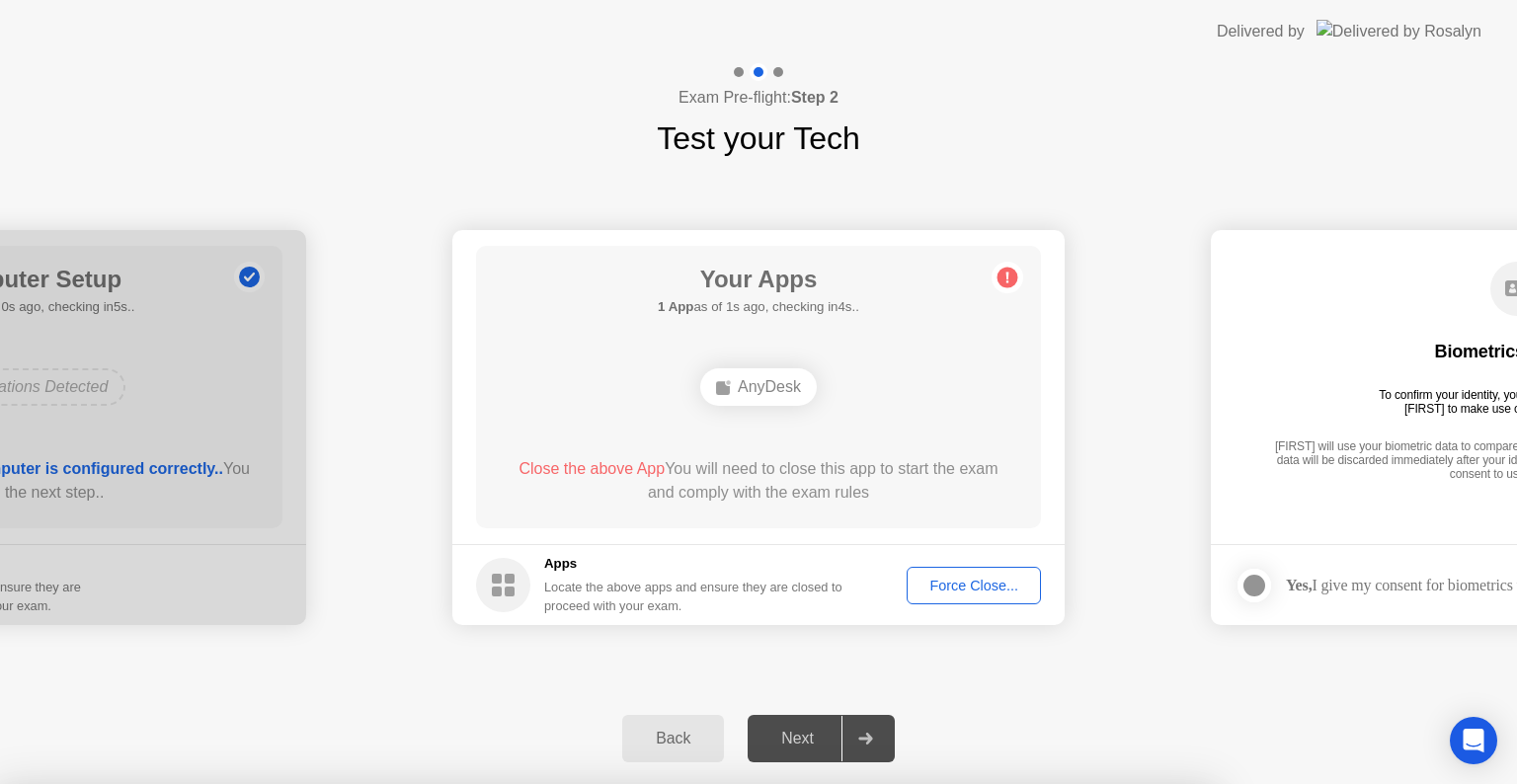 click on "Close" at bounding box center (526, 1019) 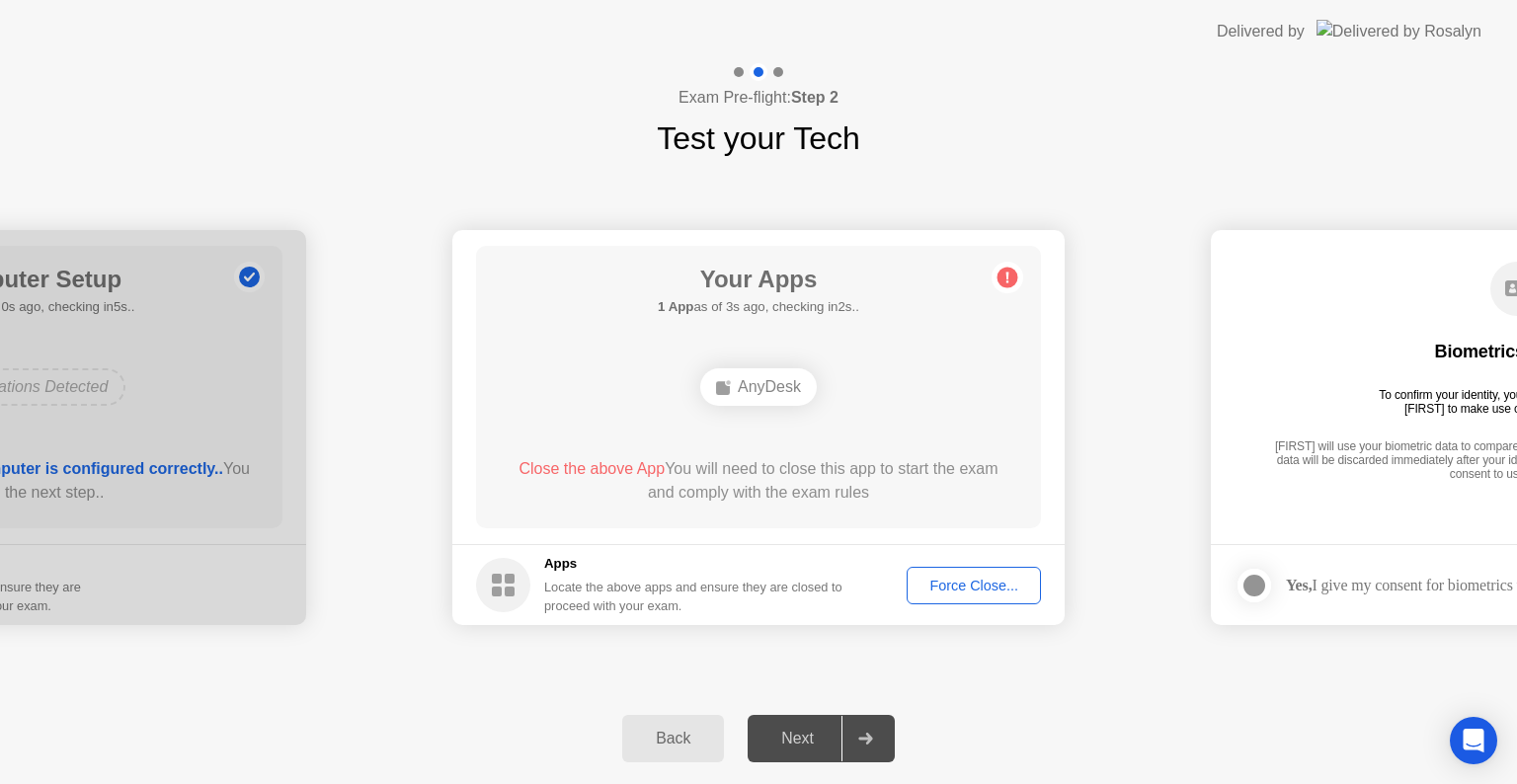 click on "Force Close..." 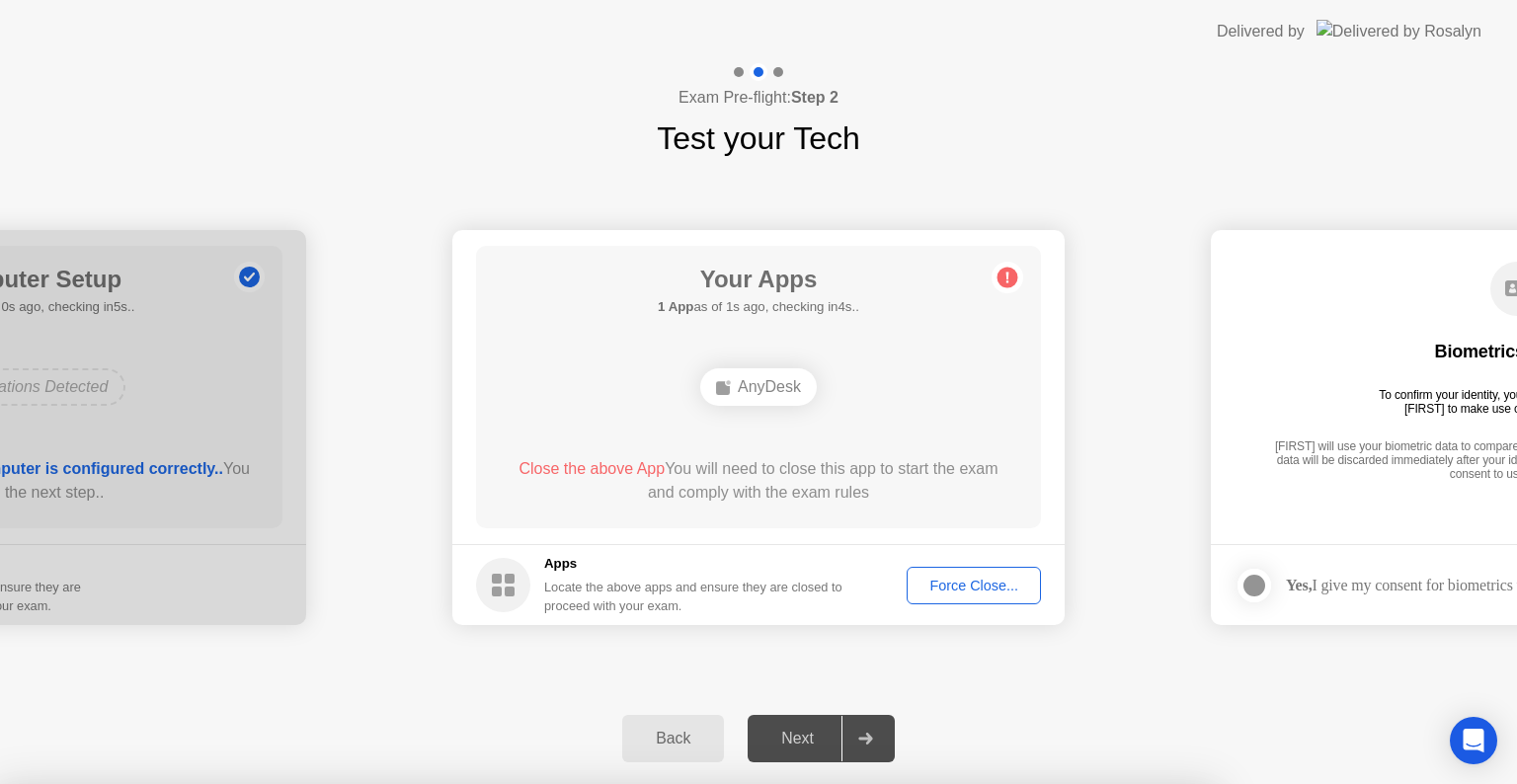 click on "Confirm" at bounding box center (673, 1057) 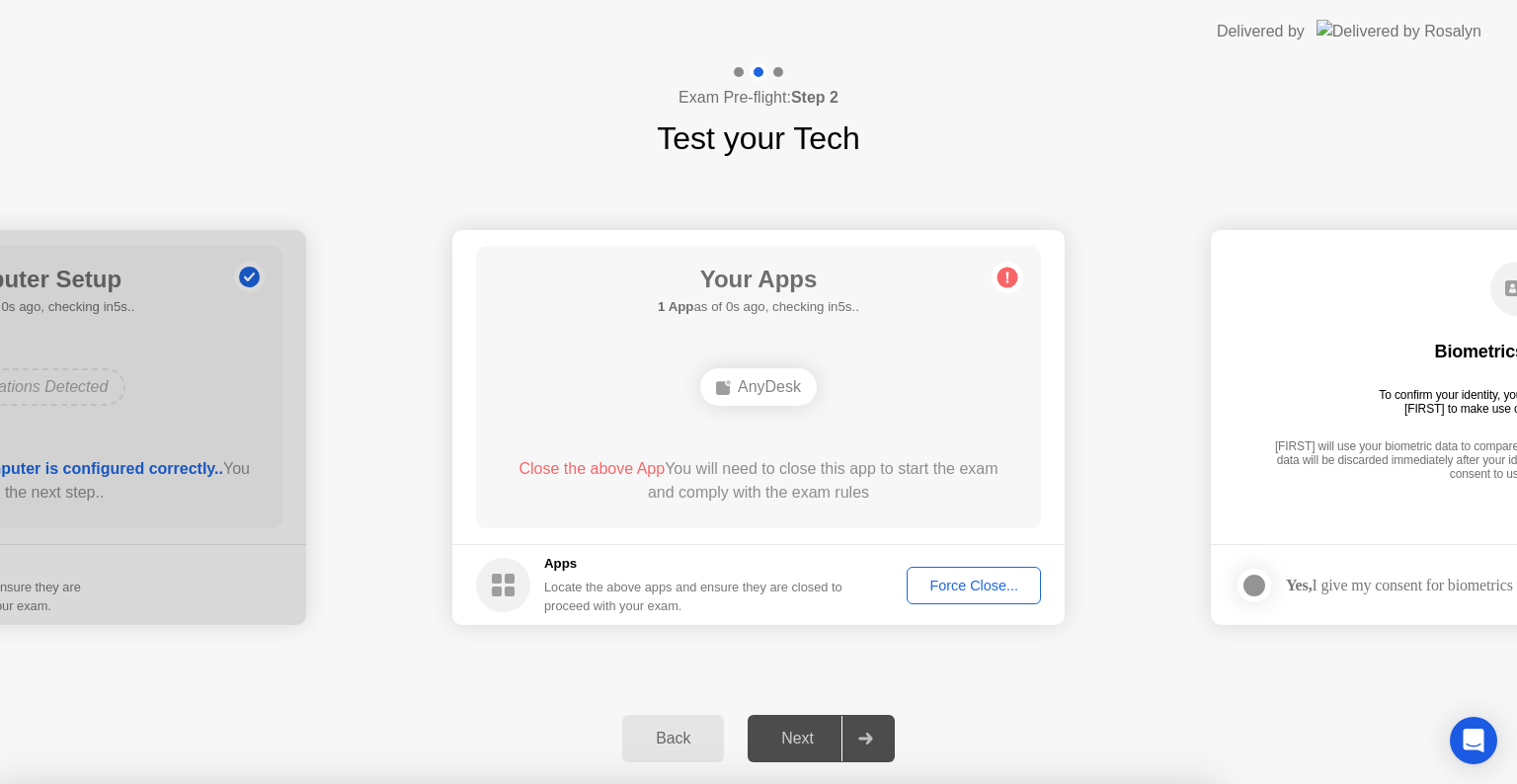 click at bounding box center (758, 784) 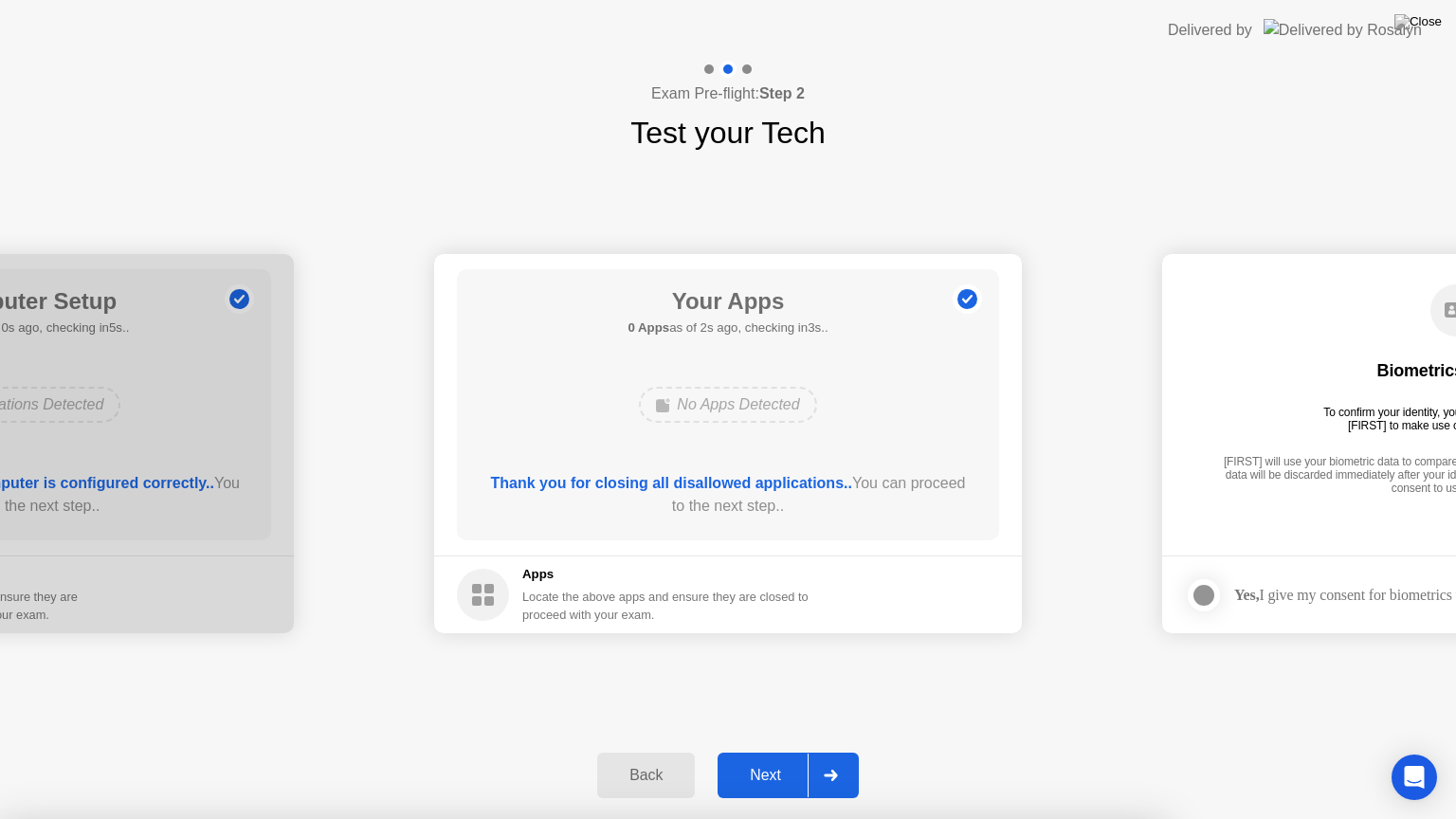 click on "Close" at bounding box center [505, 1045] 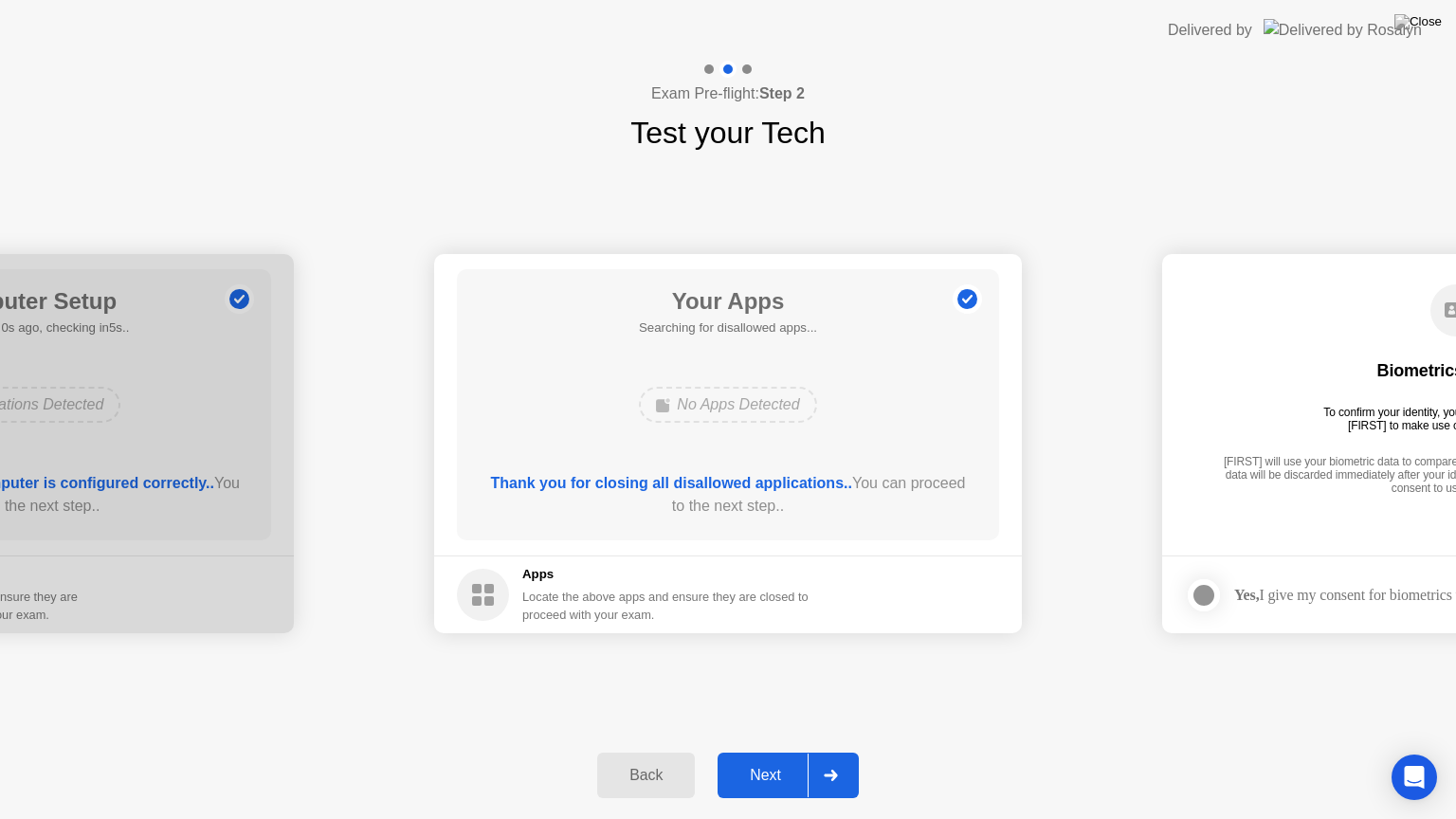 click on "Next" 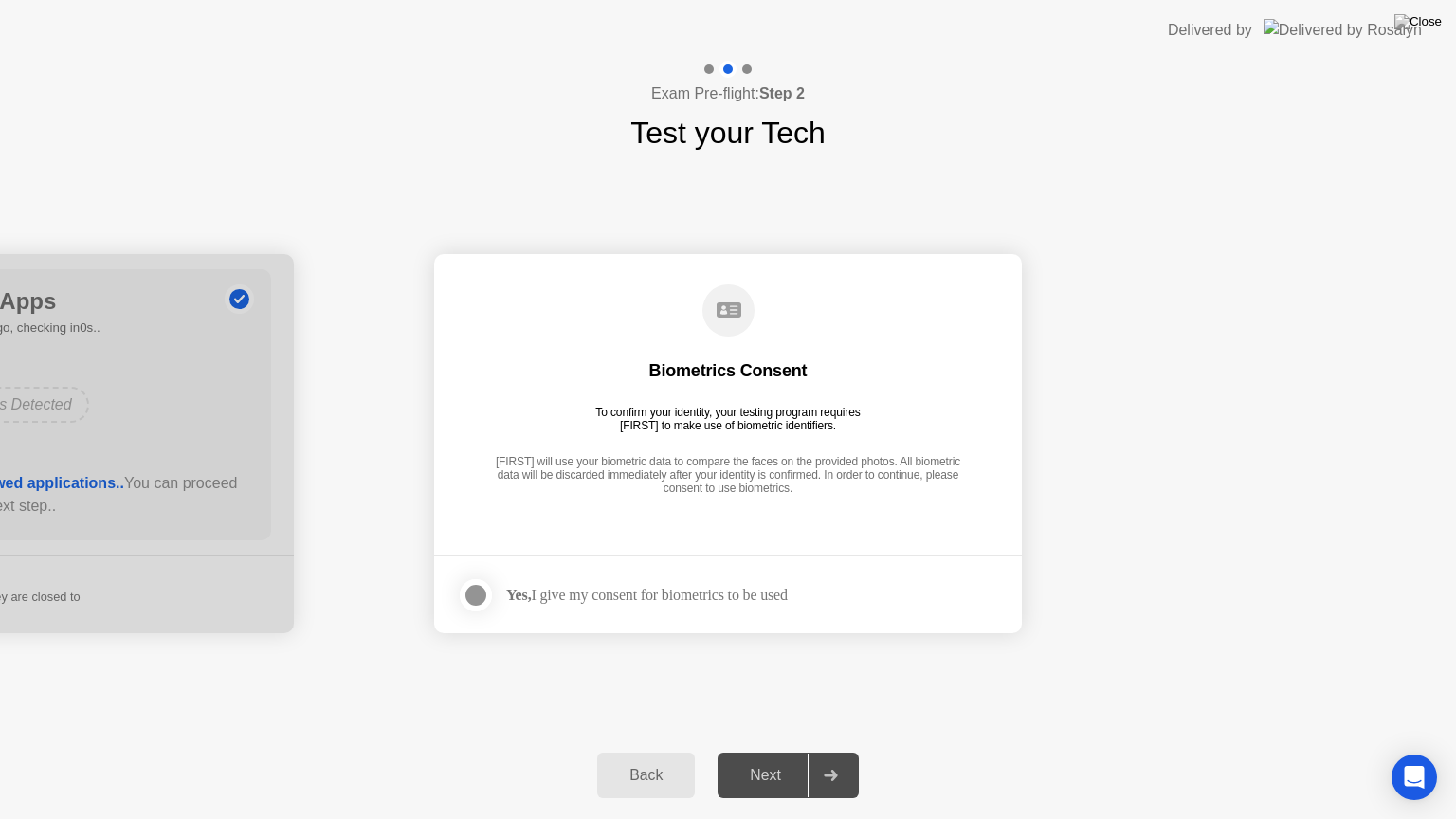 click 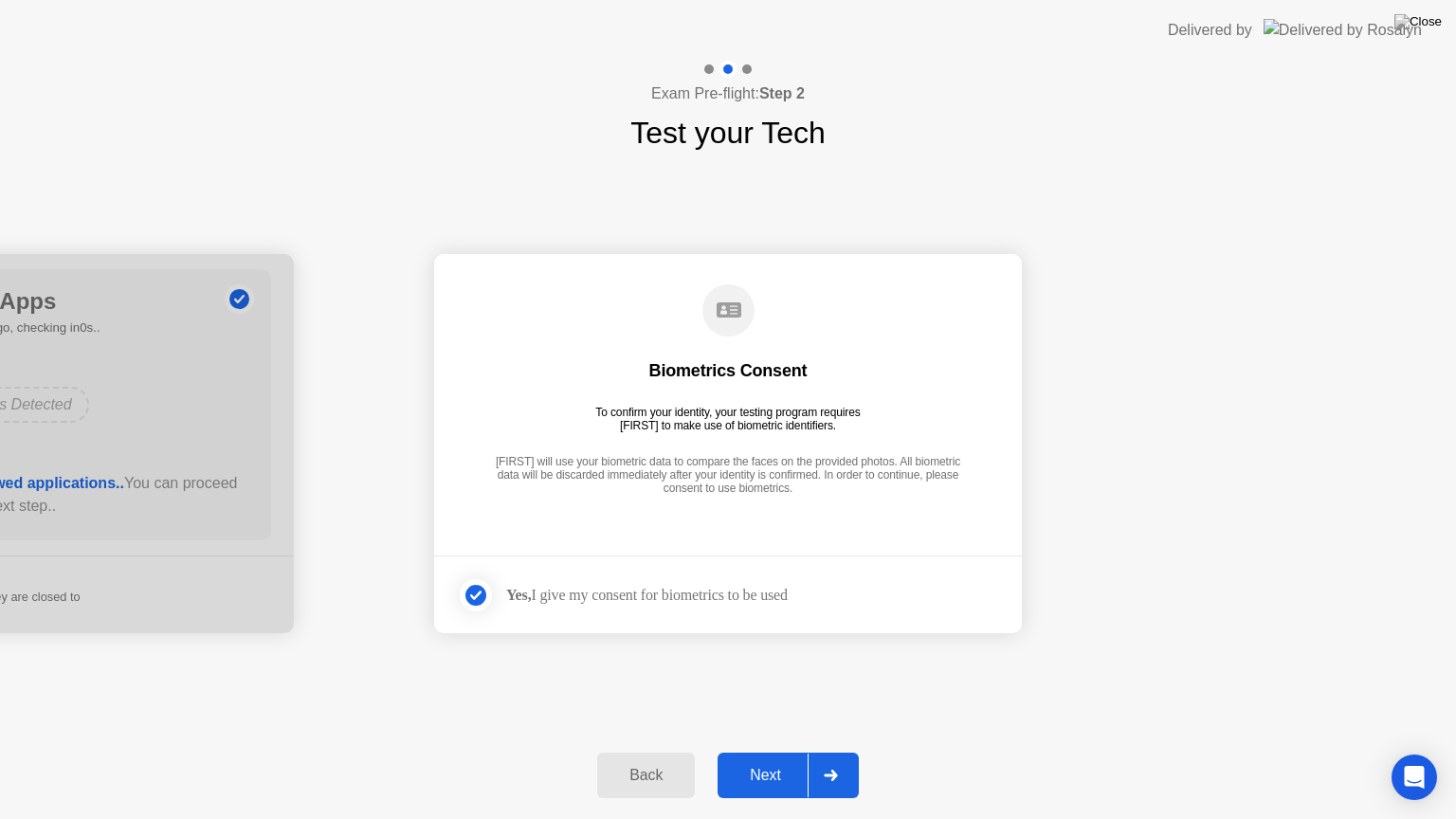 click on "Next" 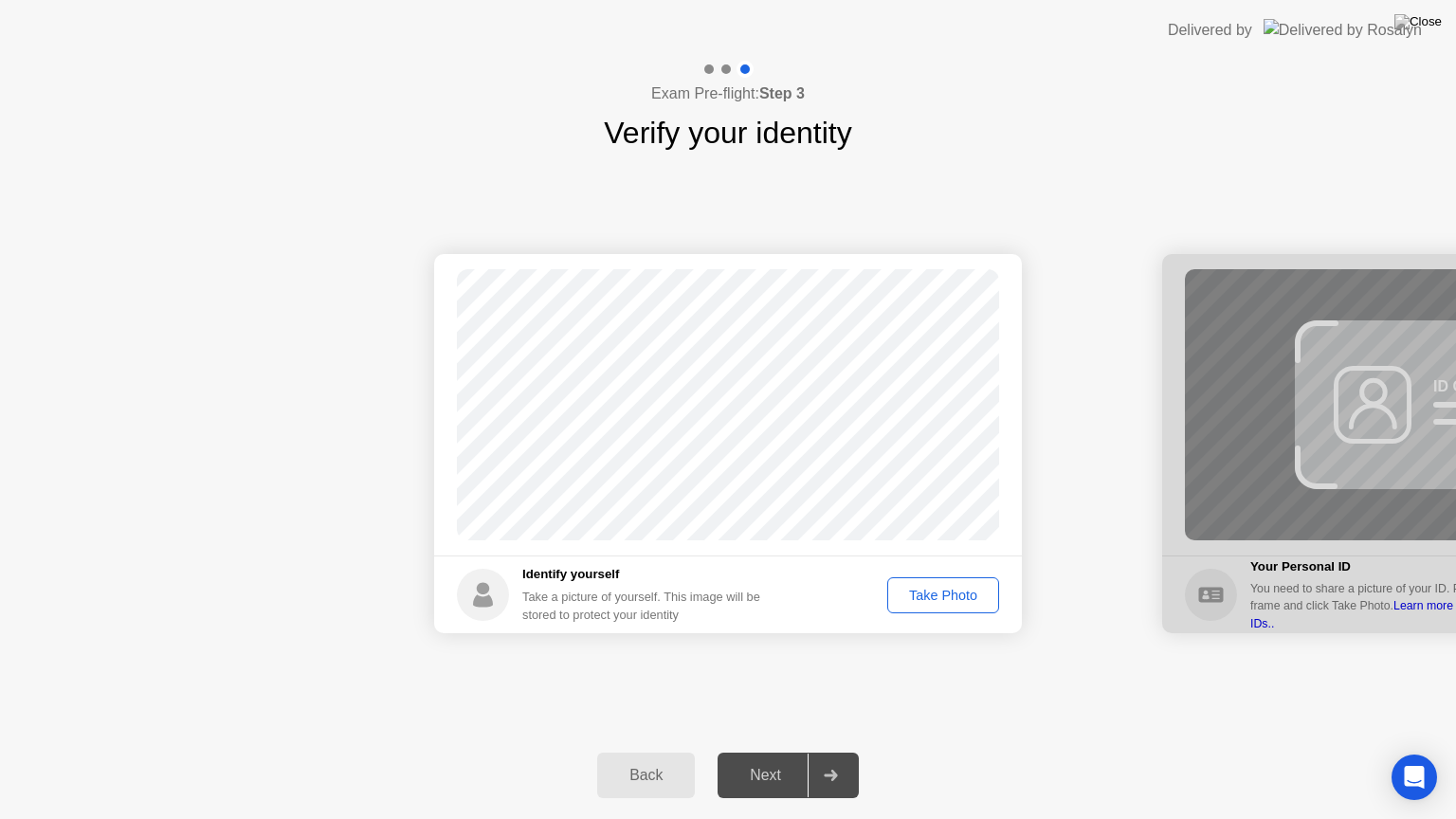 click on "Take Photo" 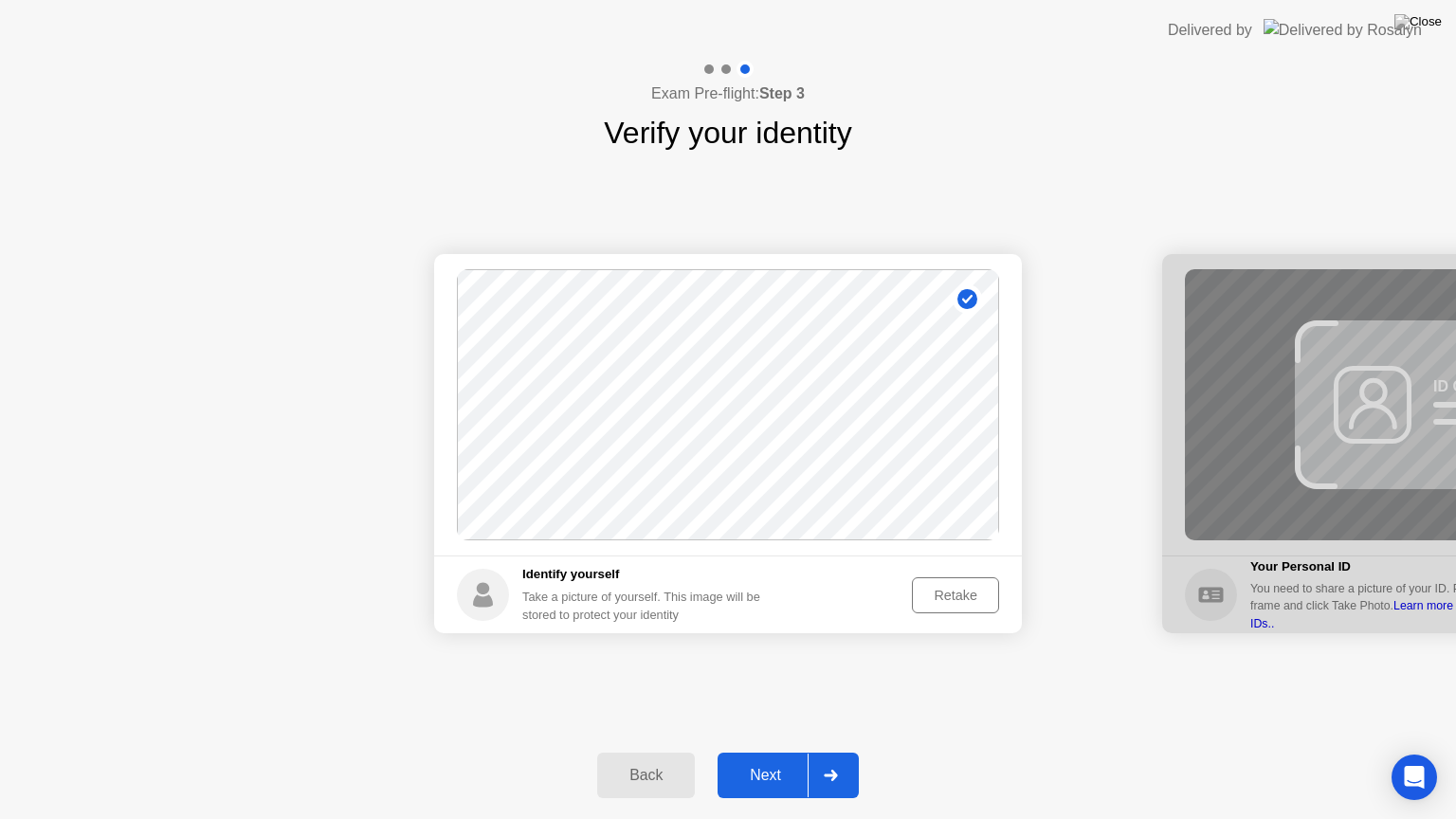 click on "Next" 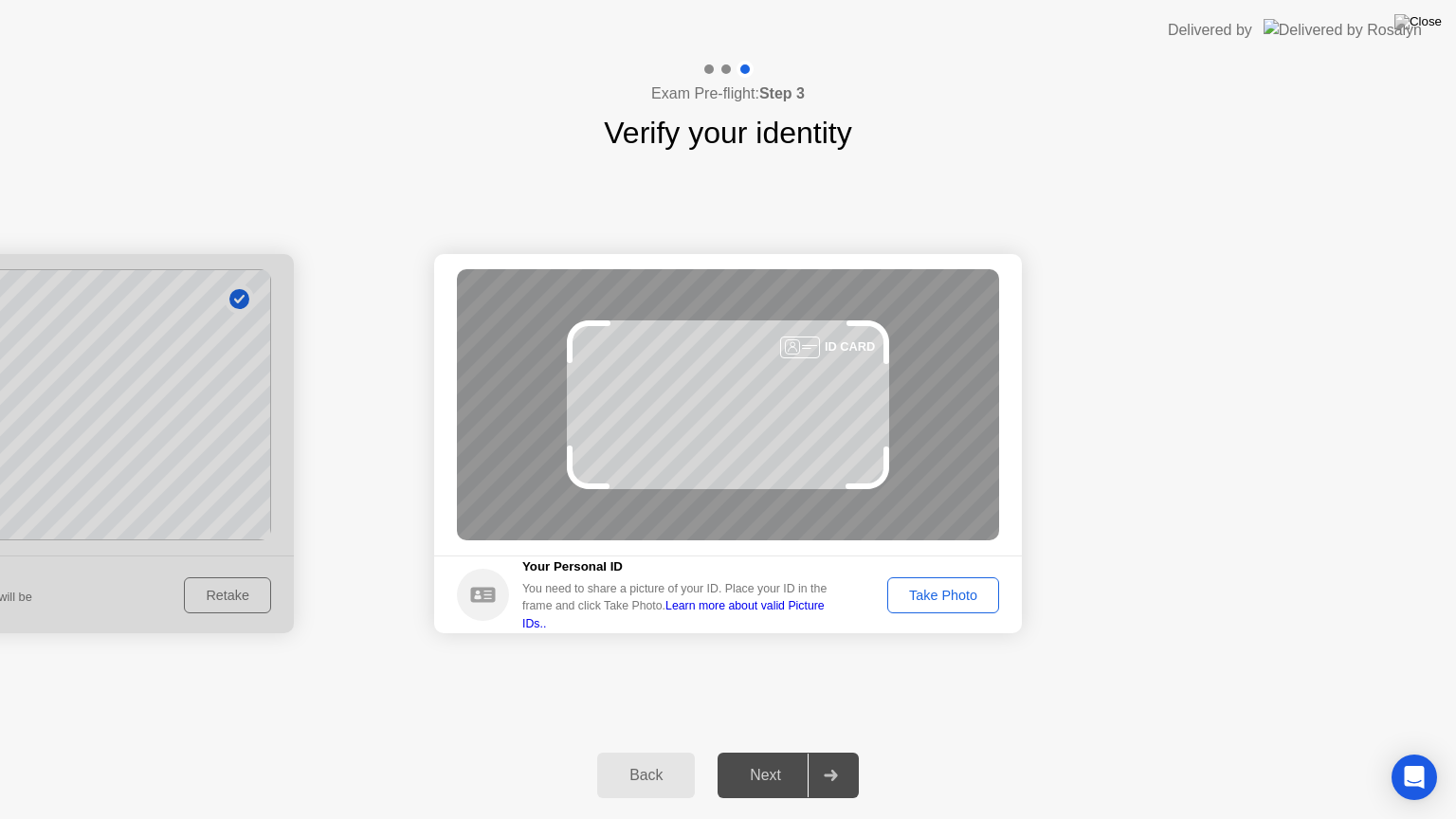 click on "Take Photo" 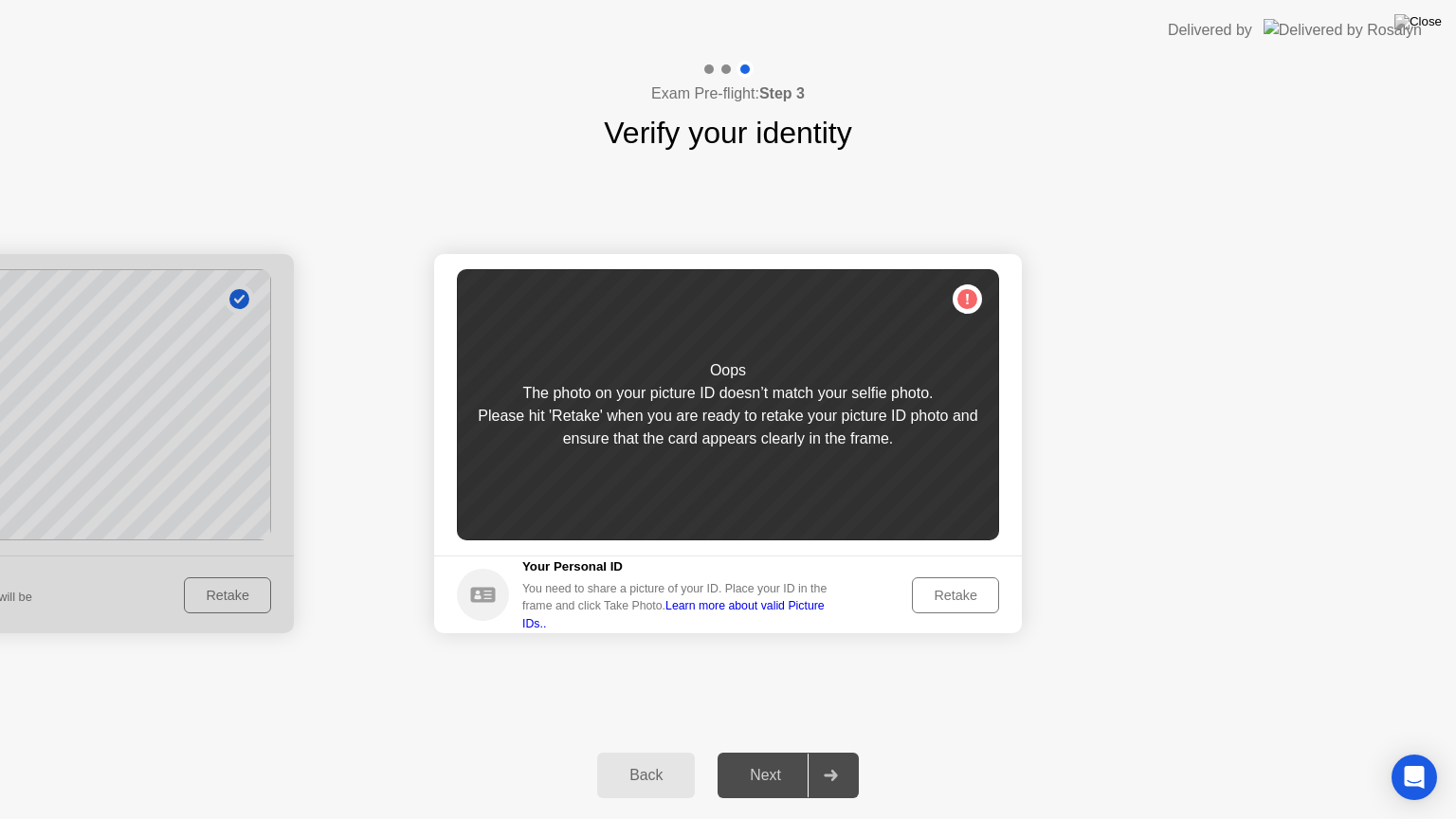 click on "Retake" 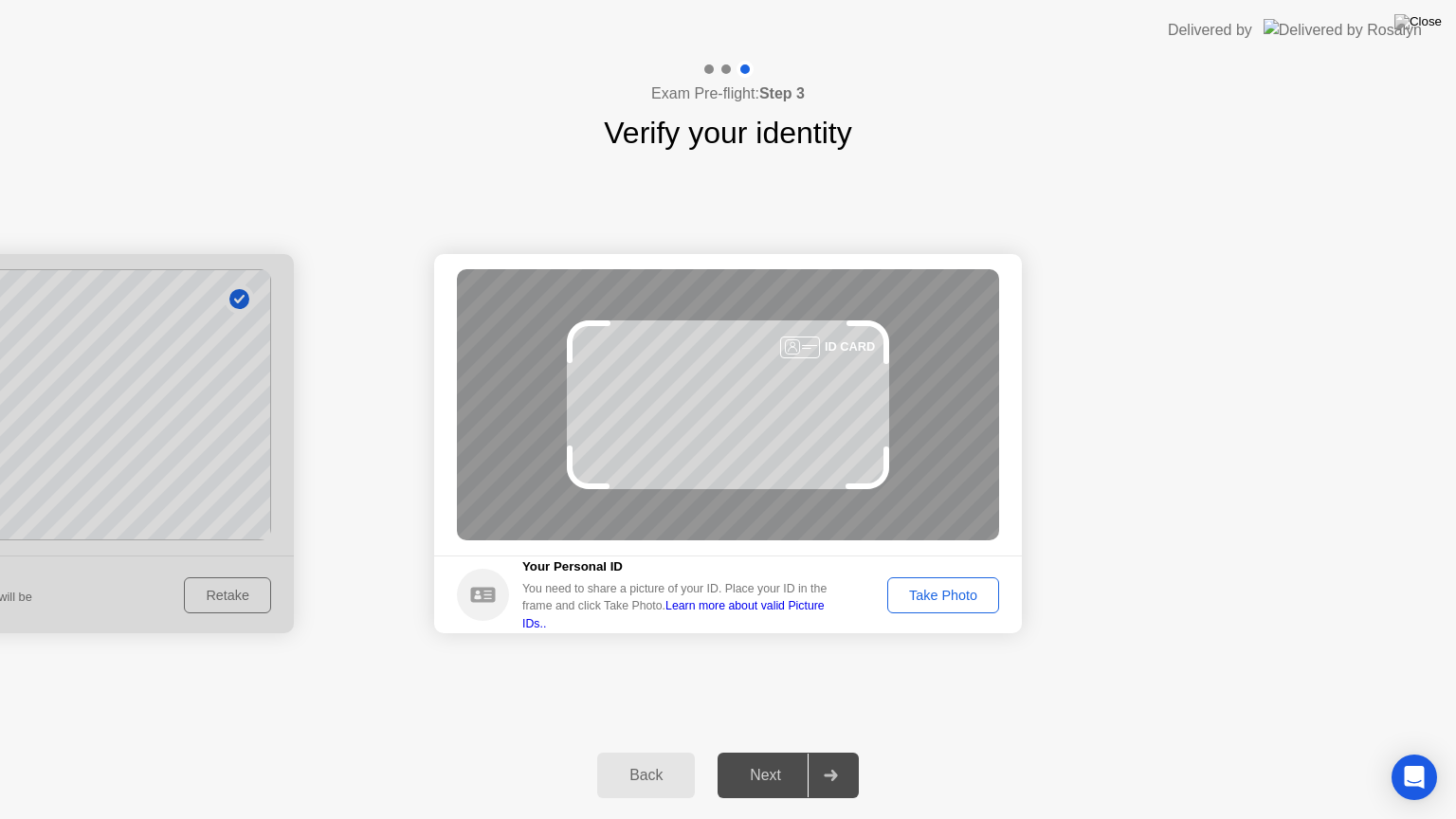 click on "Take Photo" 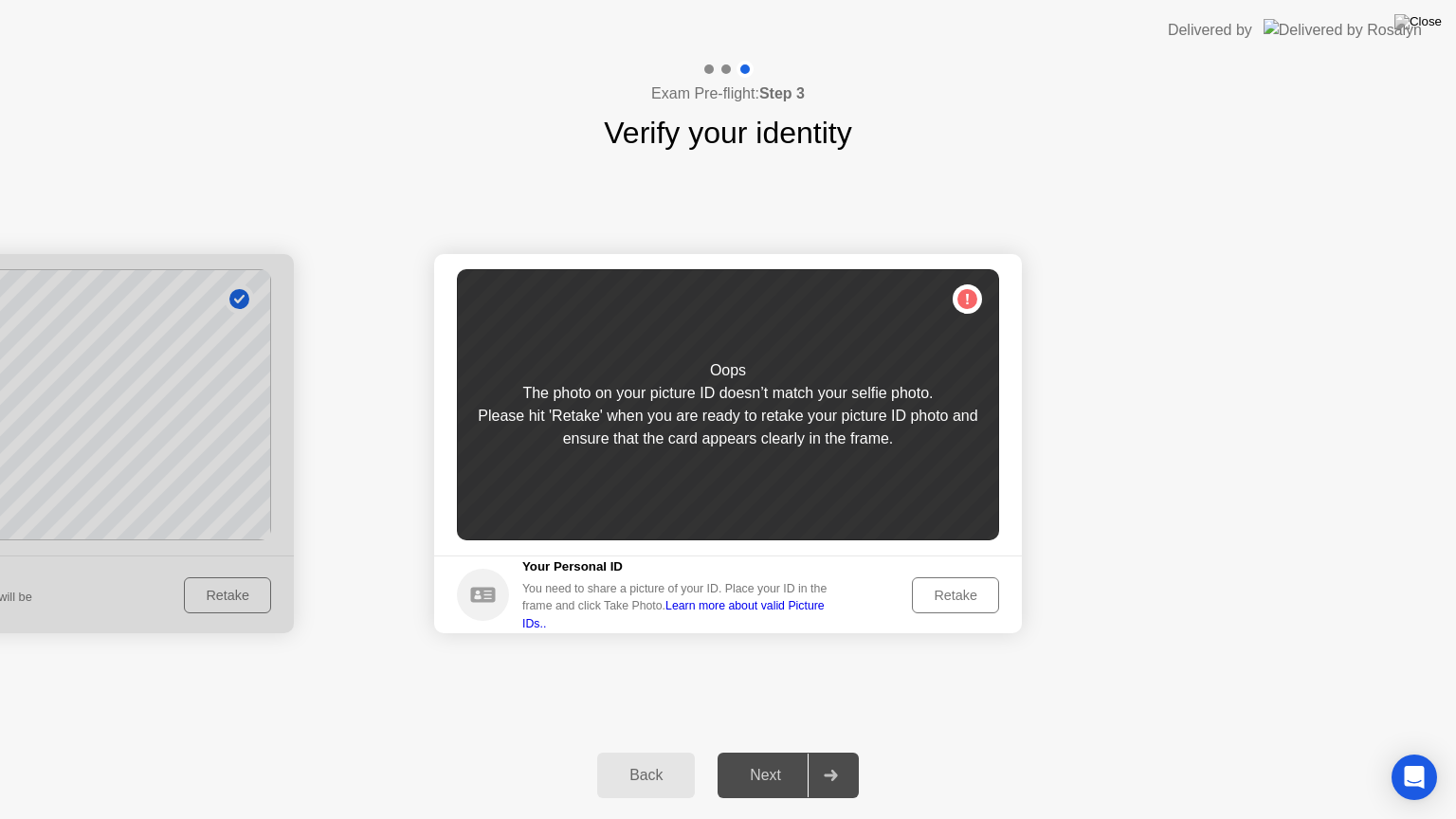 click on "Learn more about valid Picture IDs.." 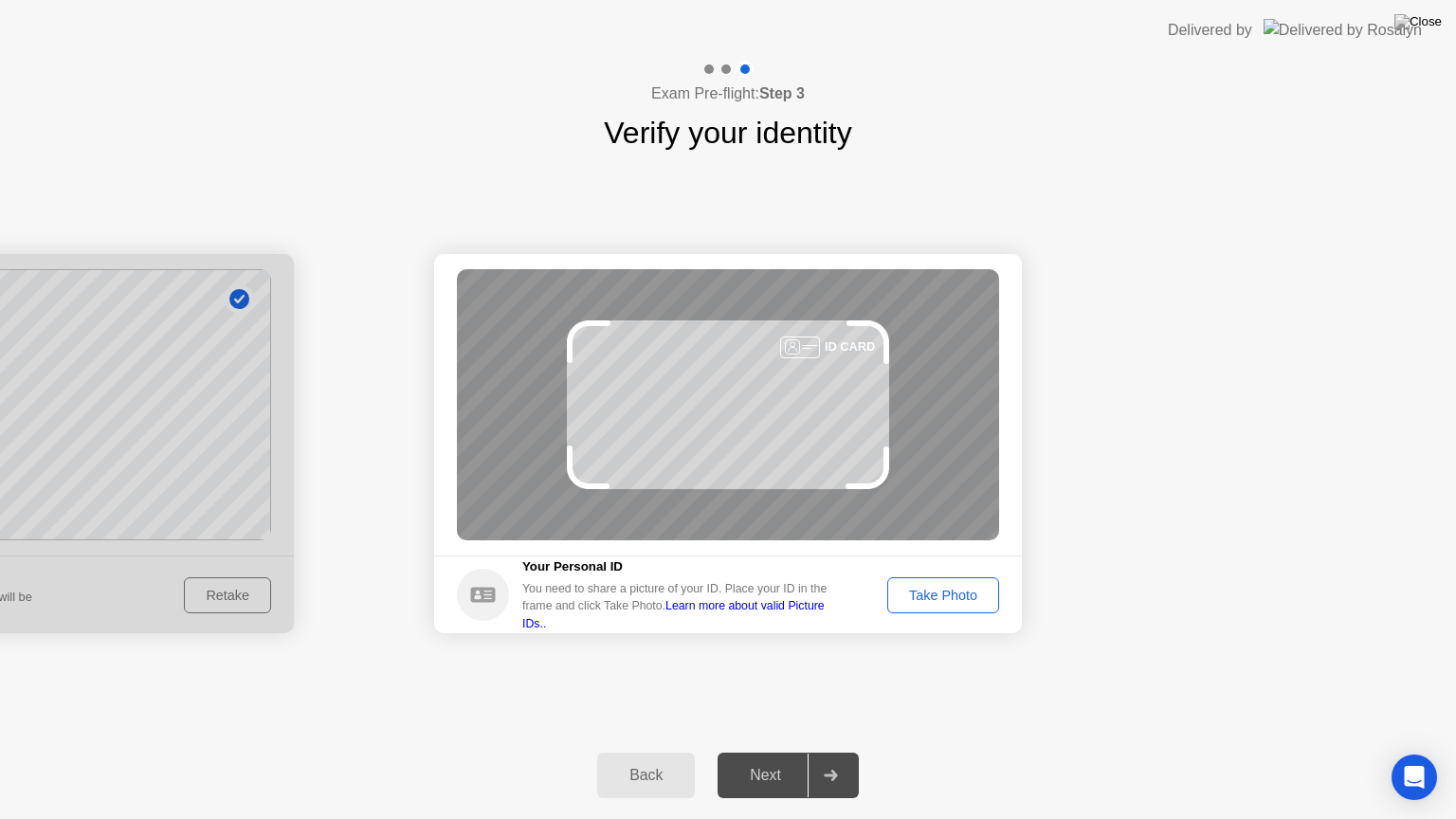 click on "Take Photo" 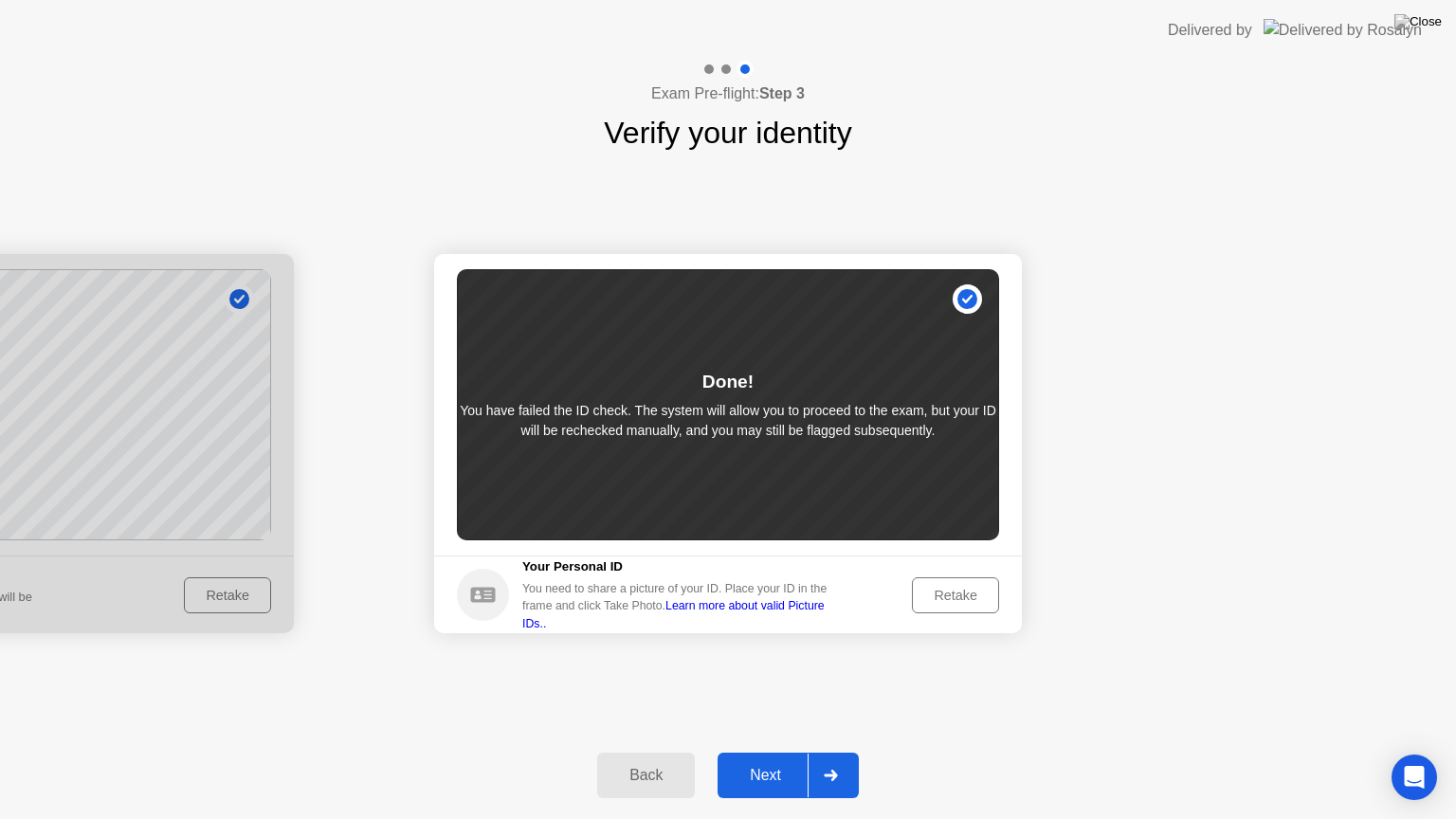 click on "Next" 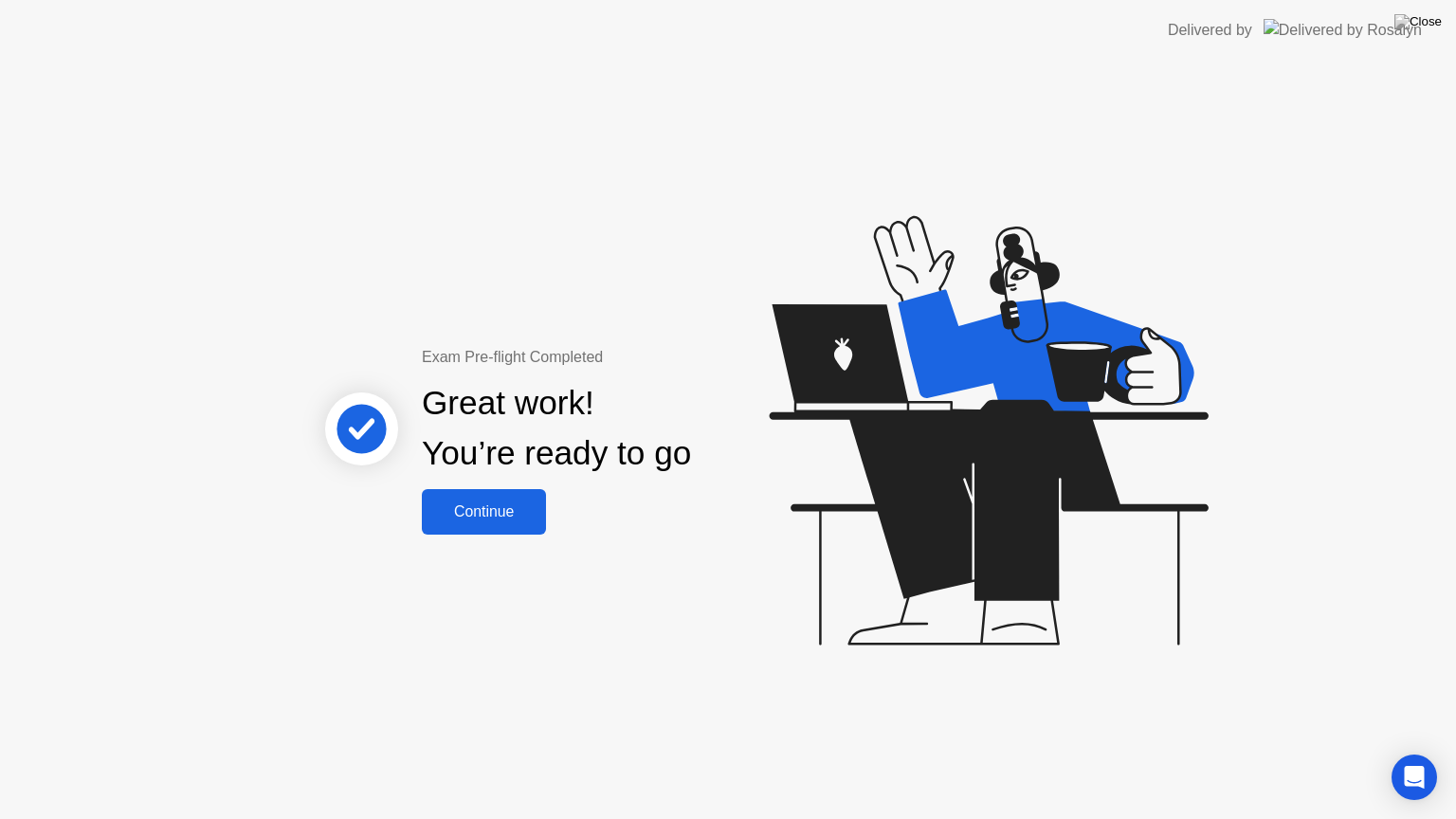 click on "Continue" 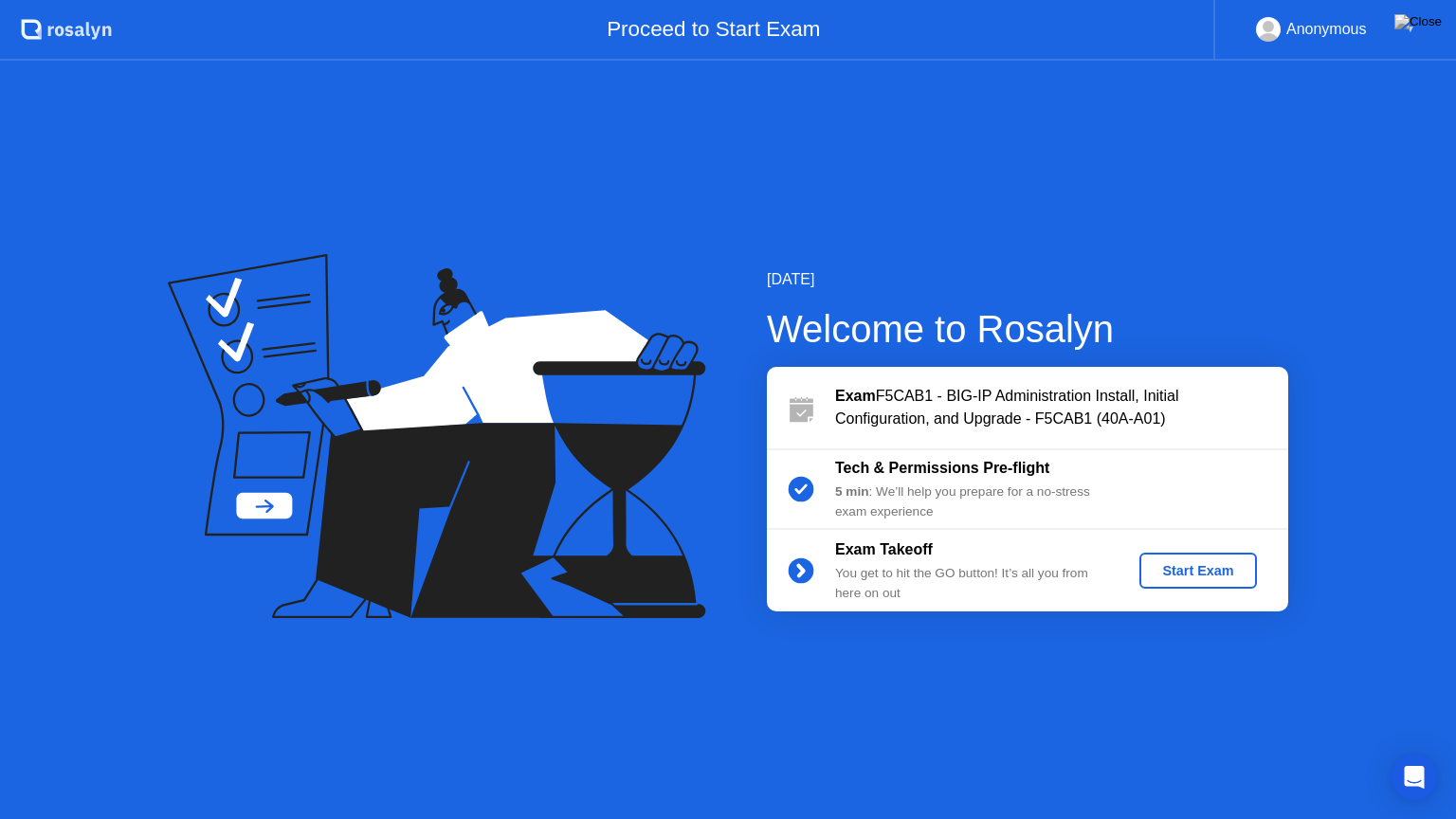 click on "Start Exam" 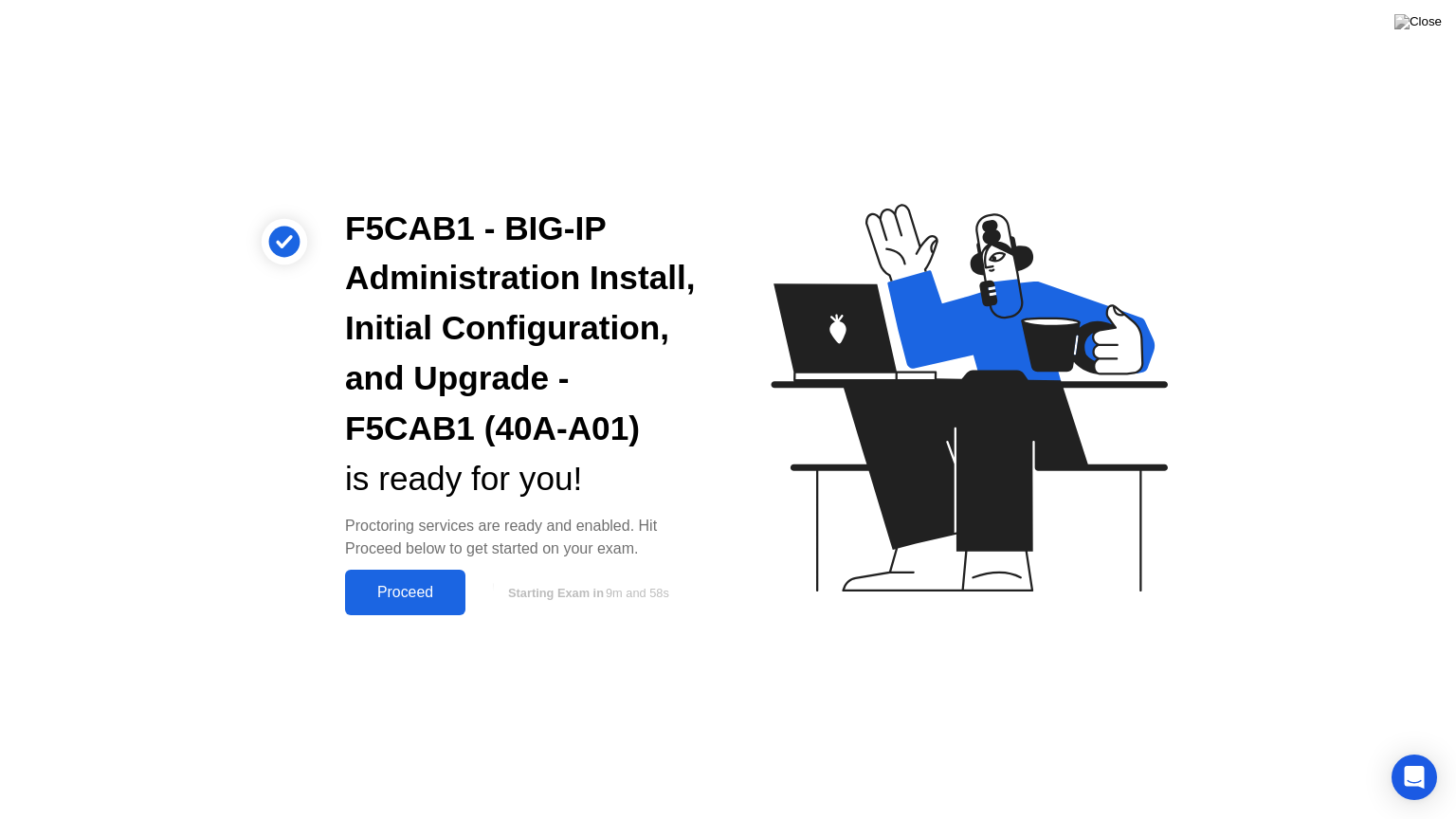 click on "Proceed" 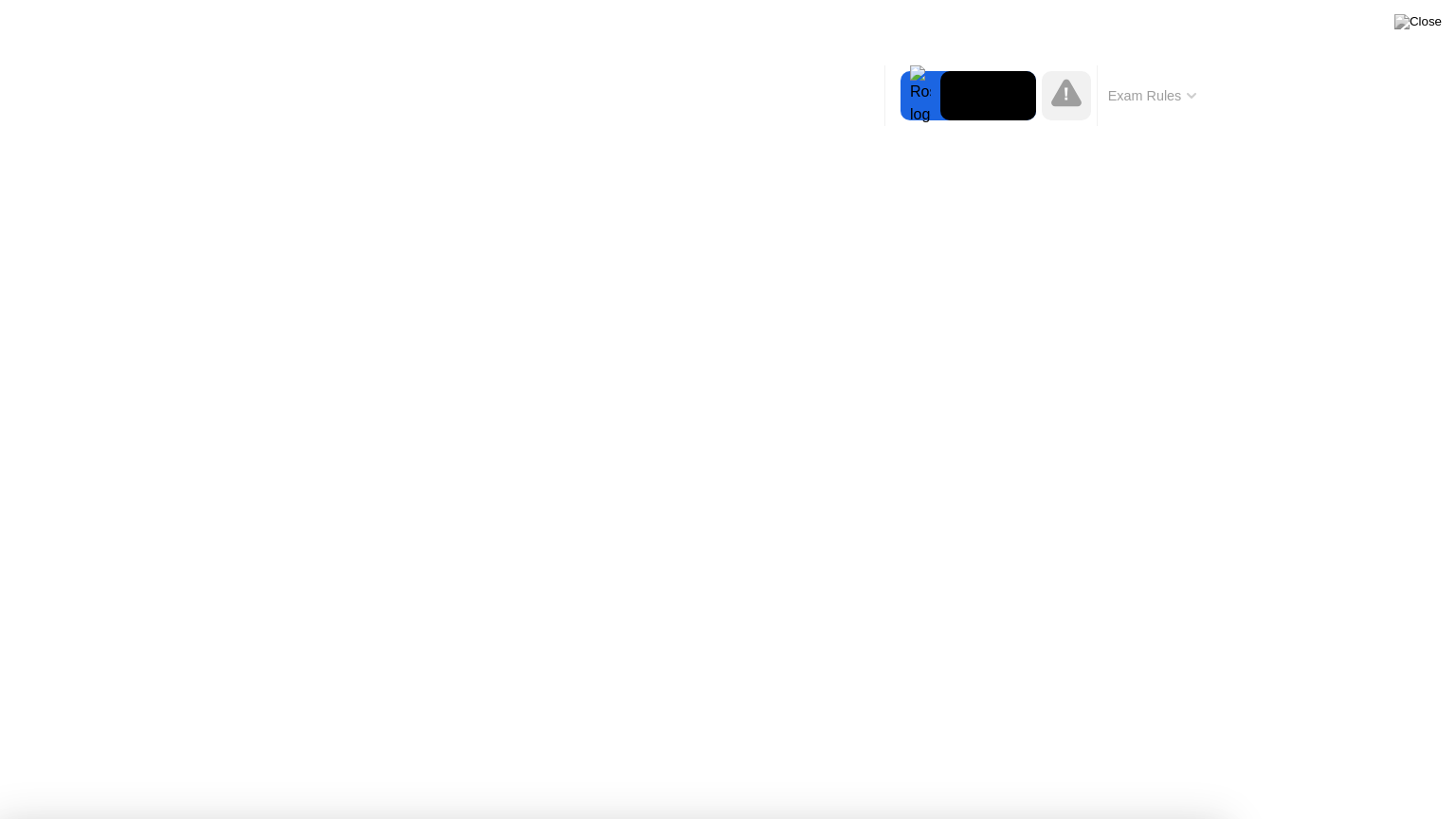 click on "Got it!" at bounding box center [685, 1378] 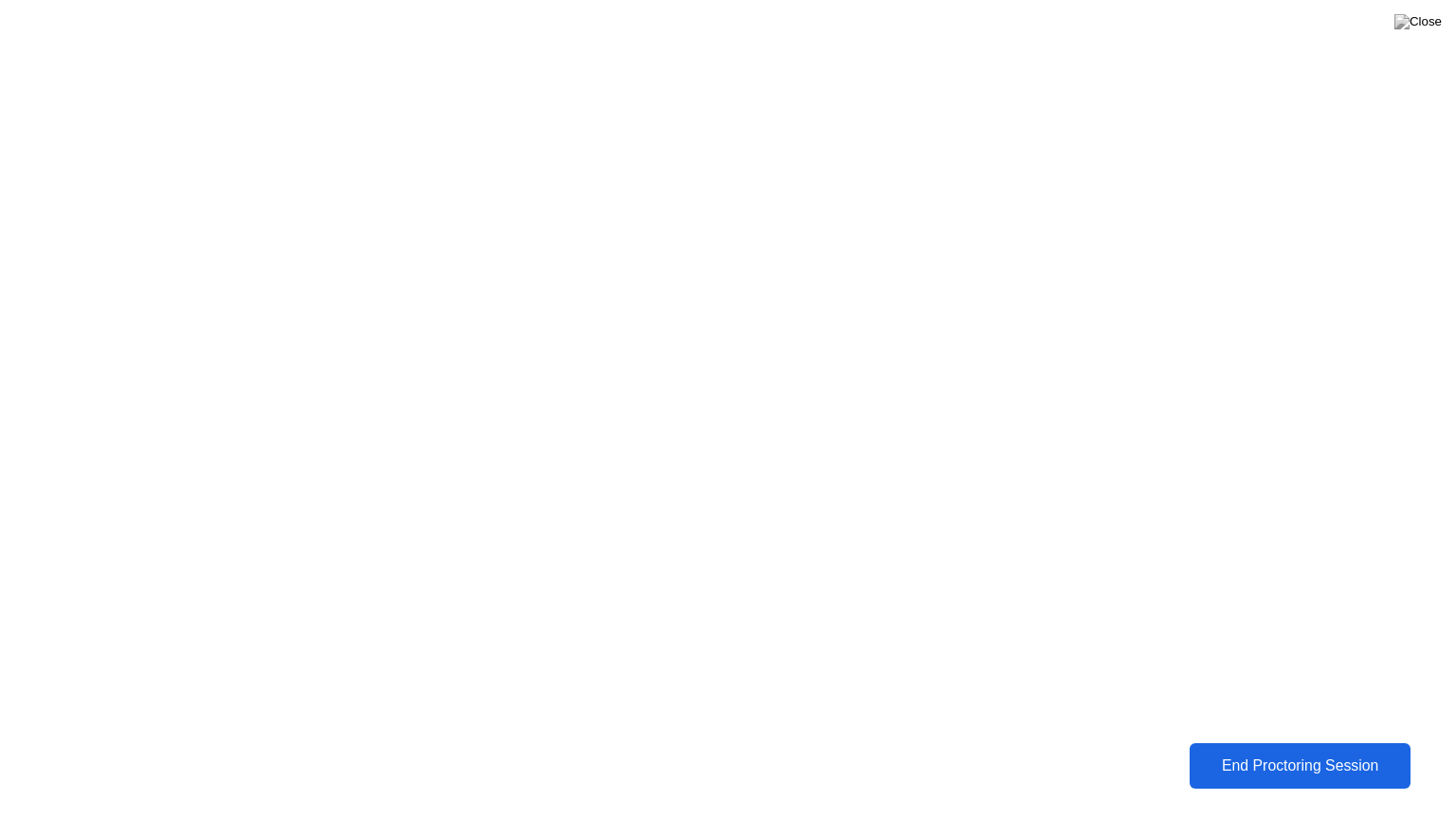 click on "End Proctoring Session" 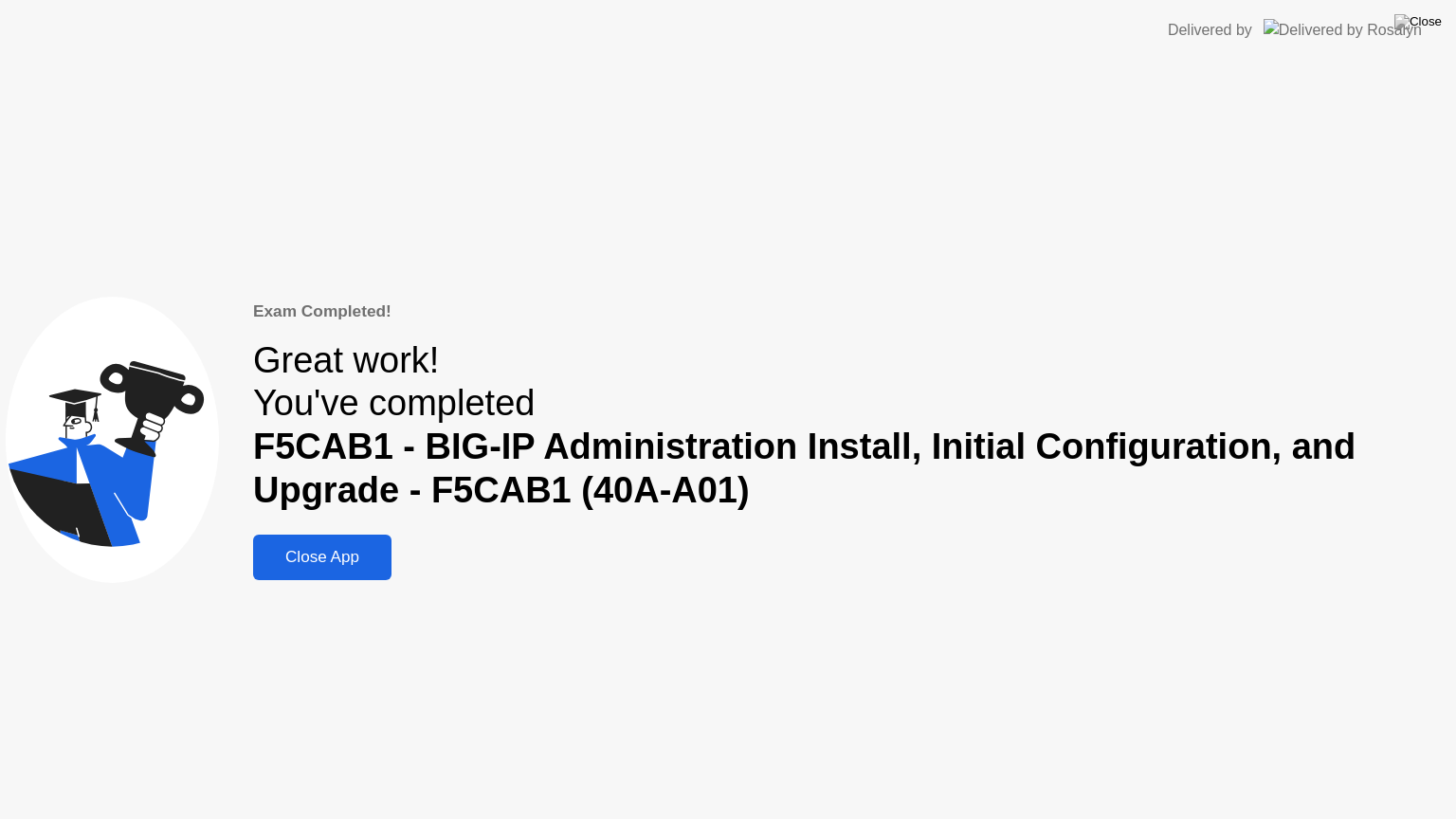 click on "Close App" 